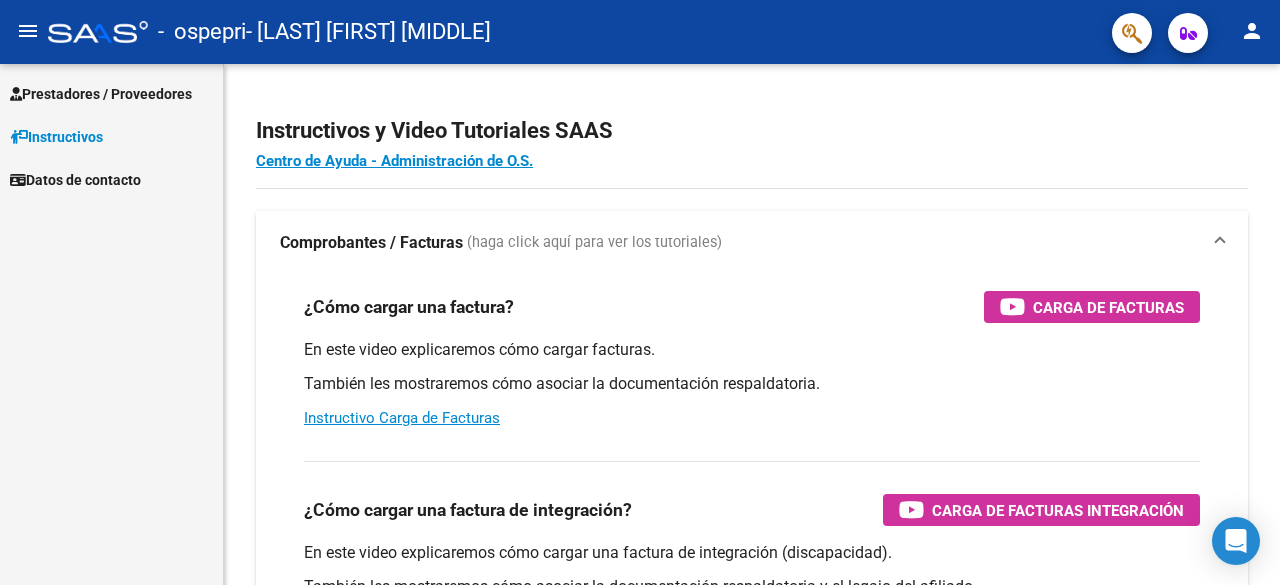 scroll, scrollTop: 0, scrollLeft: 0, axis: both 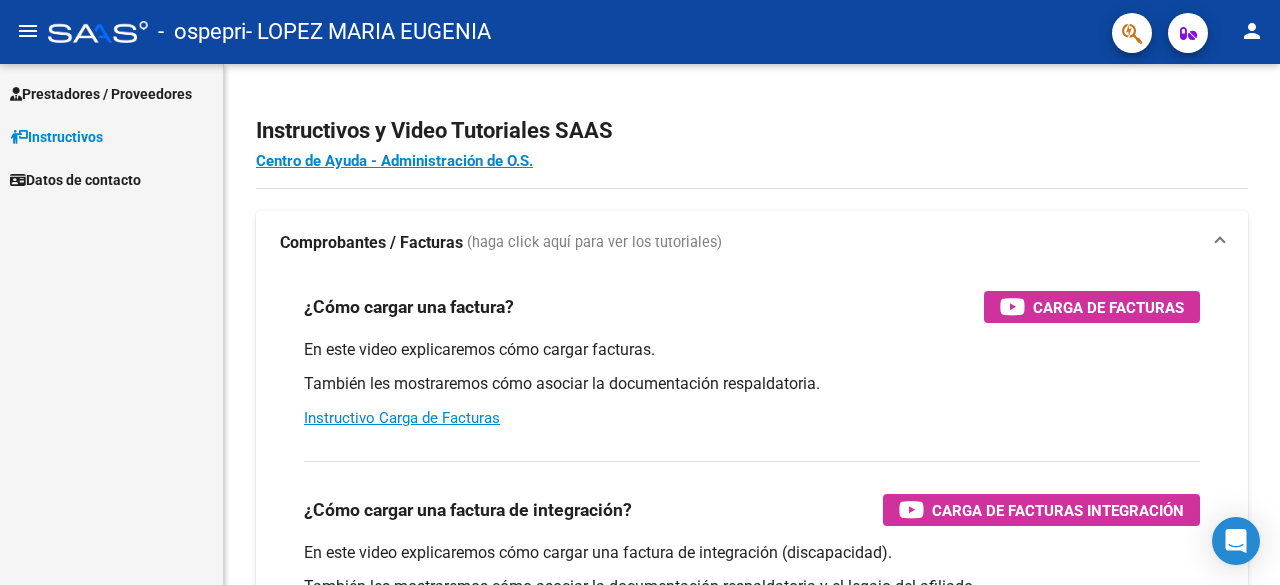 click on "Prestadores / Proveedores" at bounding box center [101, 94] 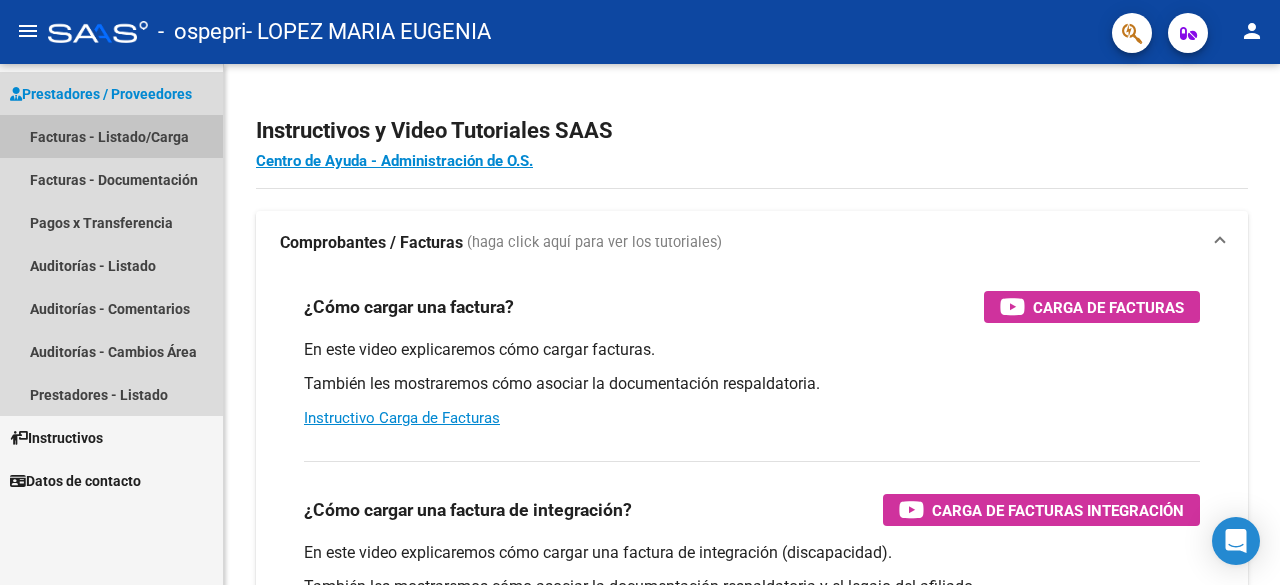 click on "Facturas - Listado/Carga" at bounding box center (111, 136) 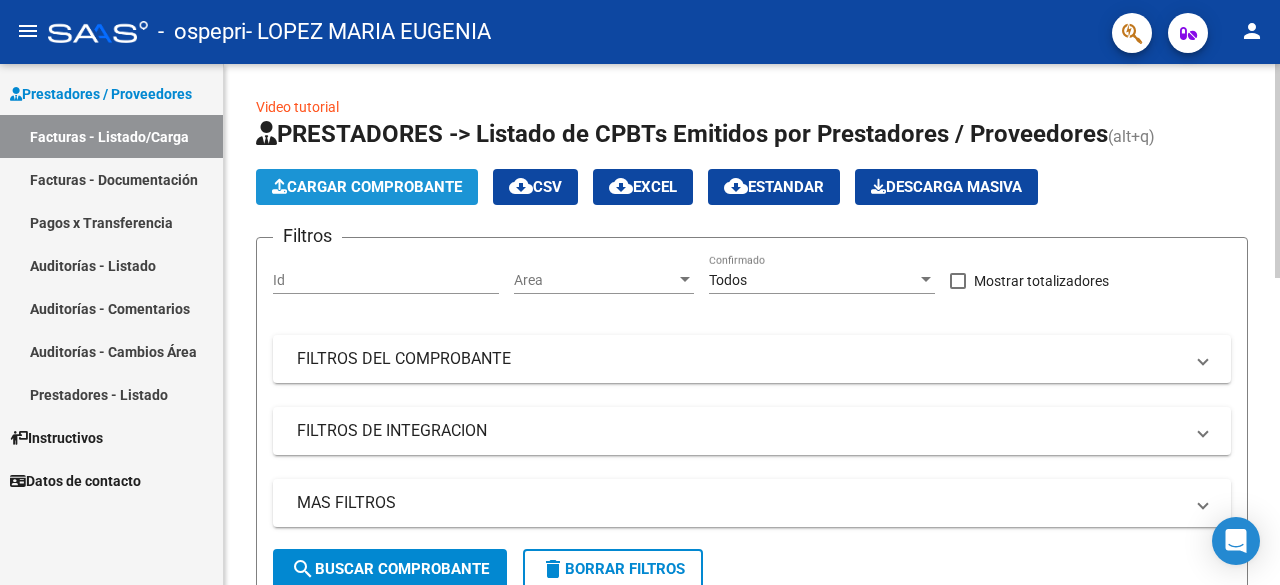 click on "Cargar Comprobante" 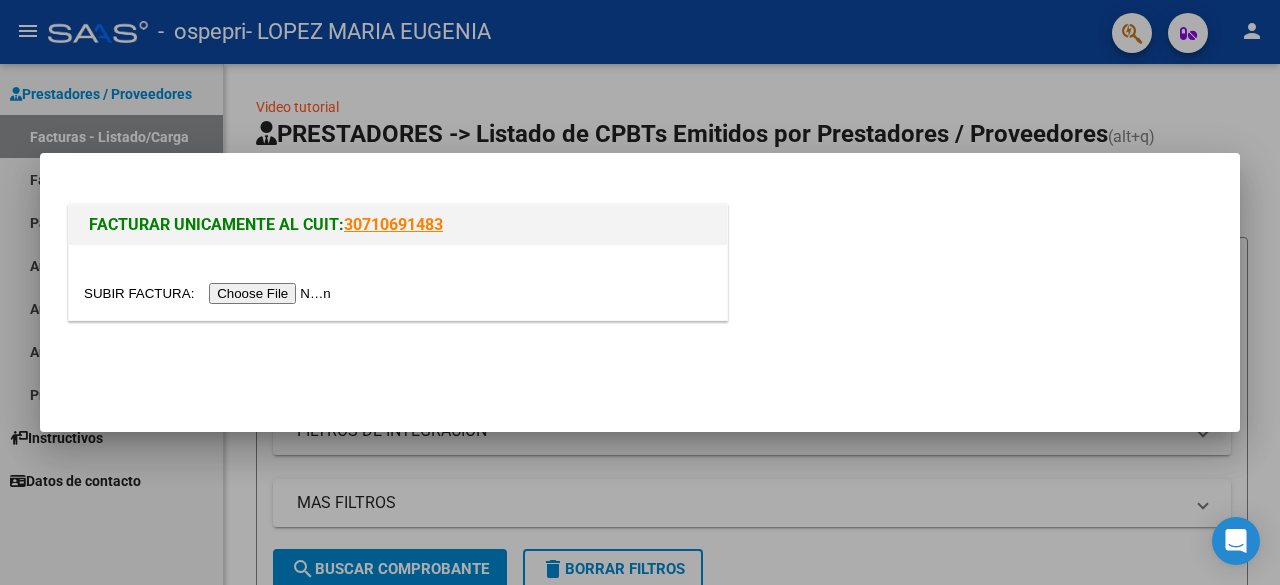 click at bounding box center (210, 293) 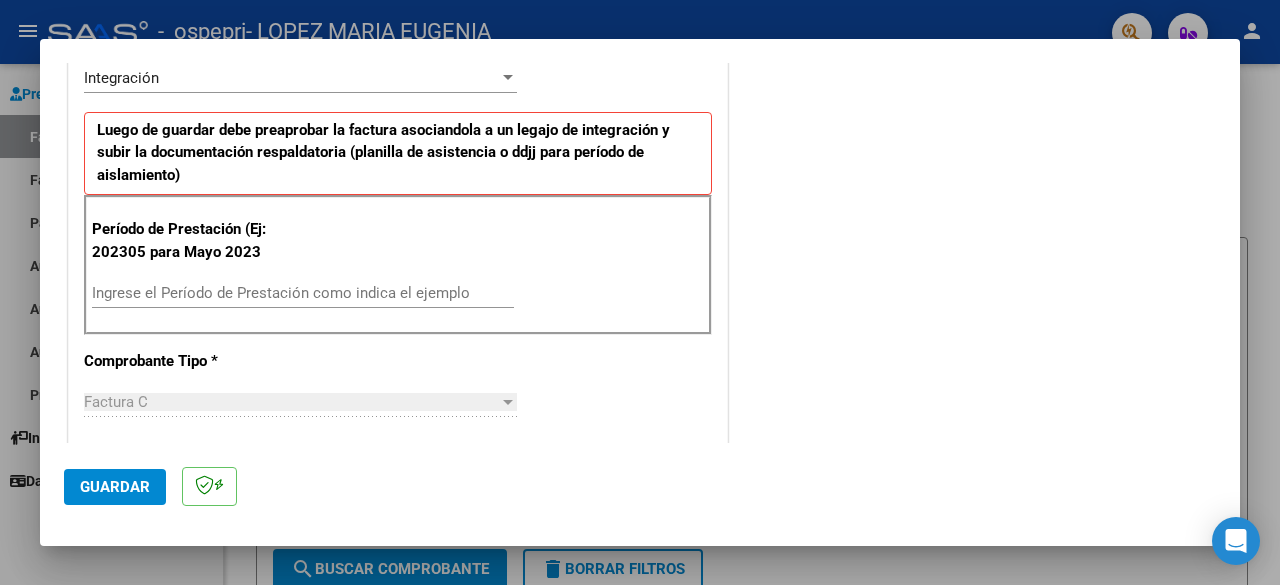 scroll, scrollTop: 479, scrollLeft: 0, axis: vertical 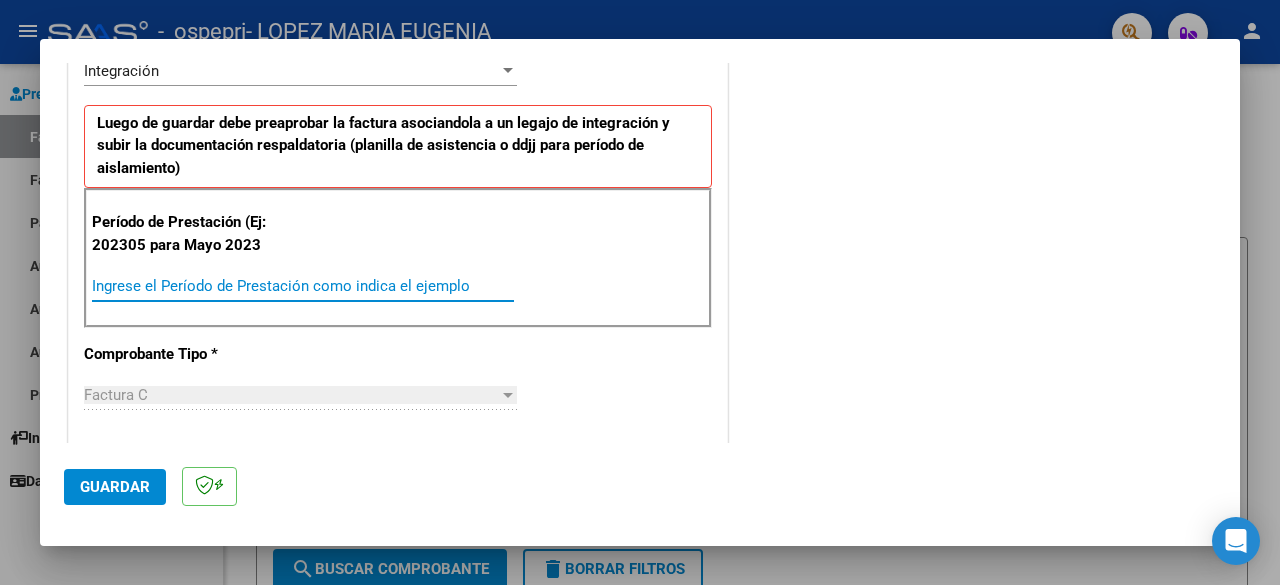 click on "Ingrese el Período de Prestación como indica el ejemplo" at bounding box center [303, 286] 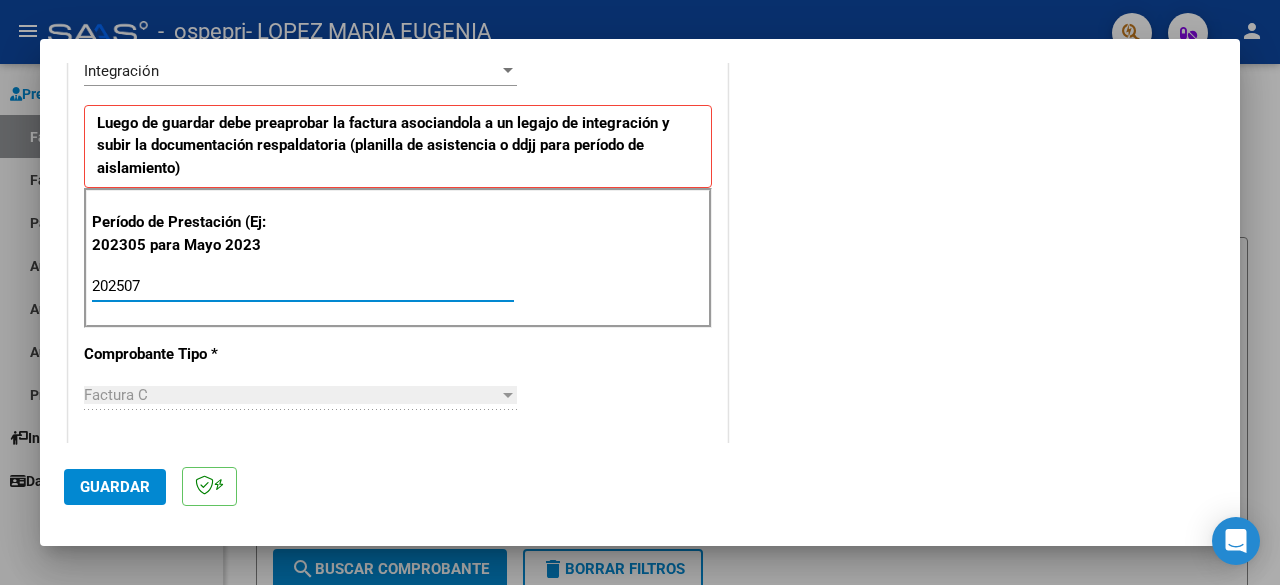 type on "202507" 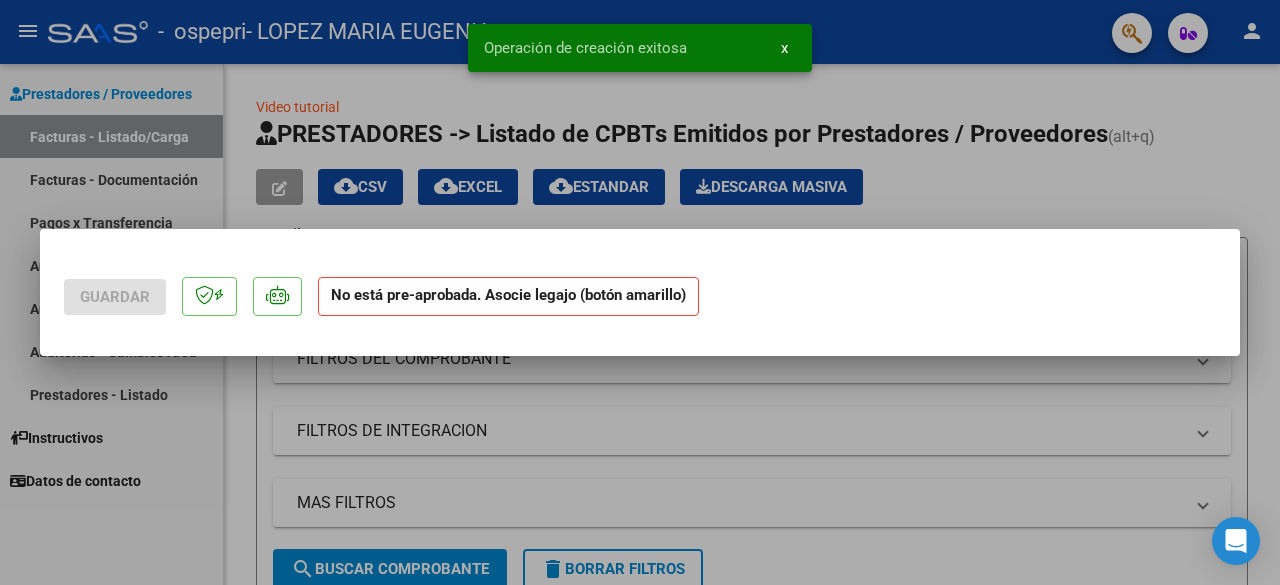 scroll, scrollTop: 0, scrollLeft: 0, axis: both 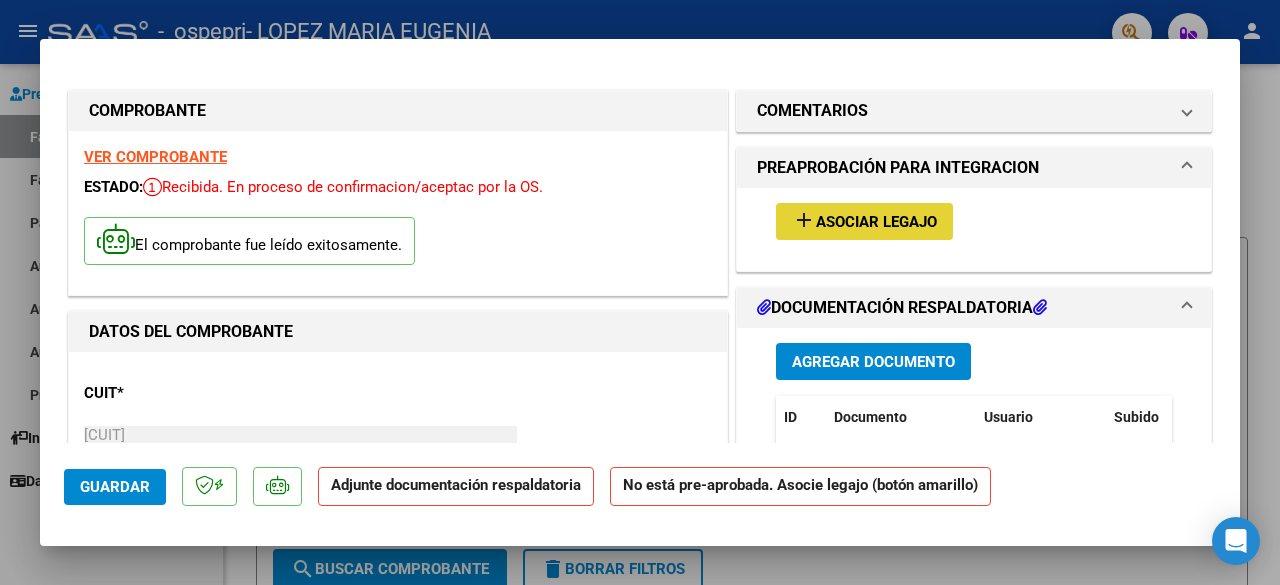 click on "Asociar Legajo" at bounding box center [876, 222] 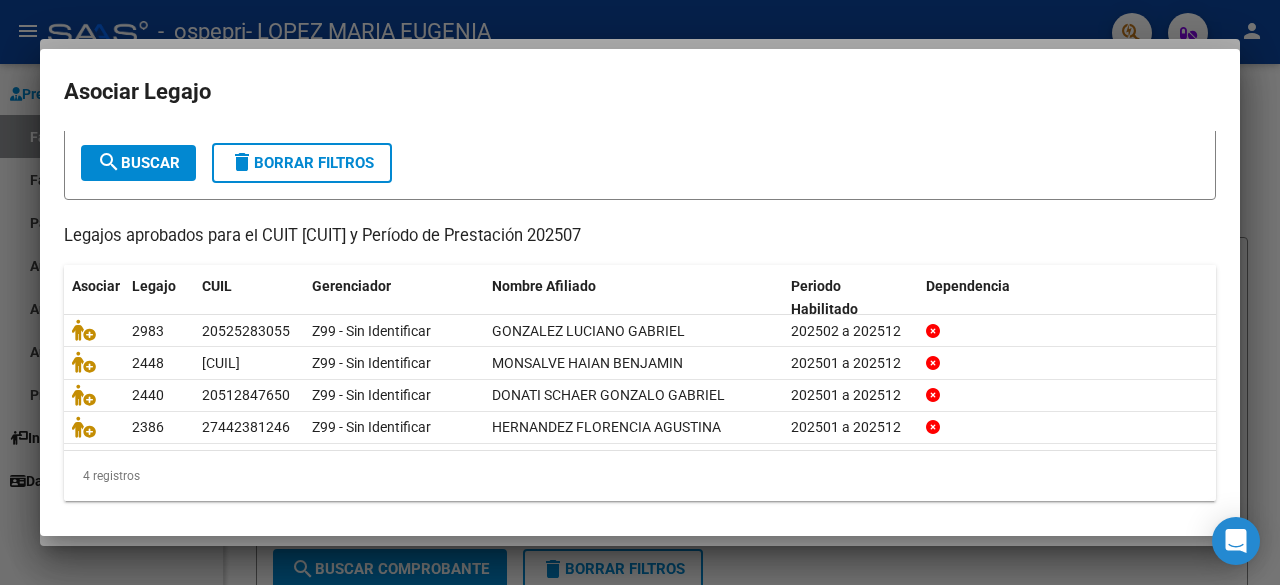 scroll, scrollTop: 104, scrollLeft: 0, axis: vertical 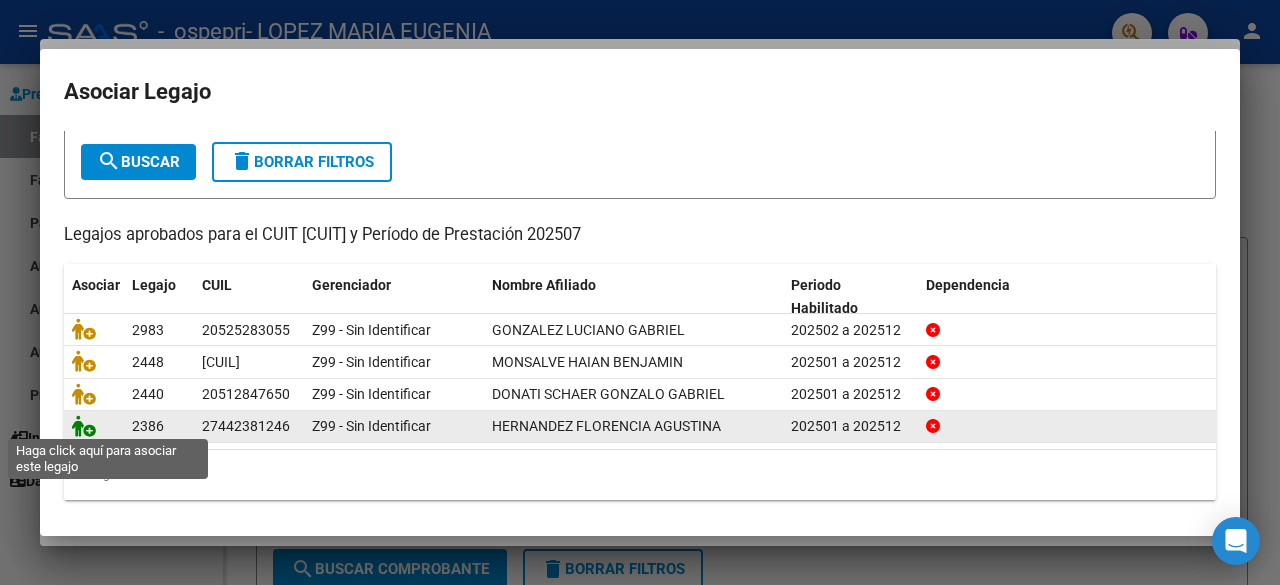 click 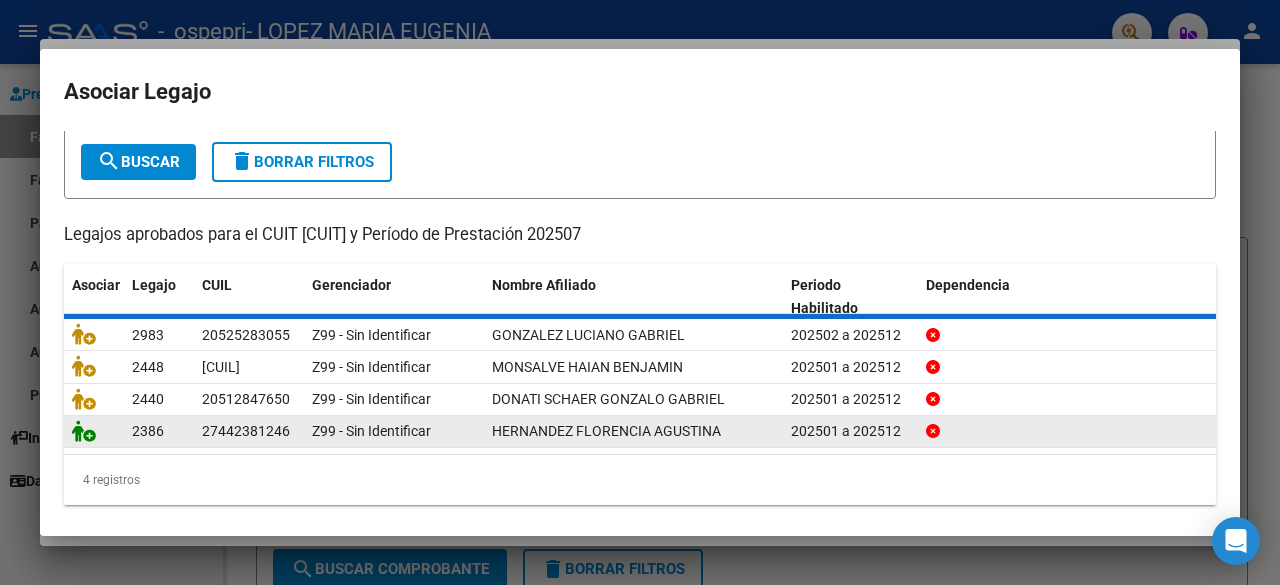 scroll, scrollTop: 118, scrollLeft: 0, axis: vertical 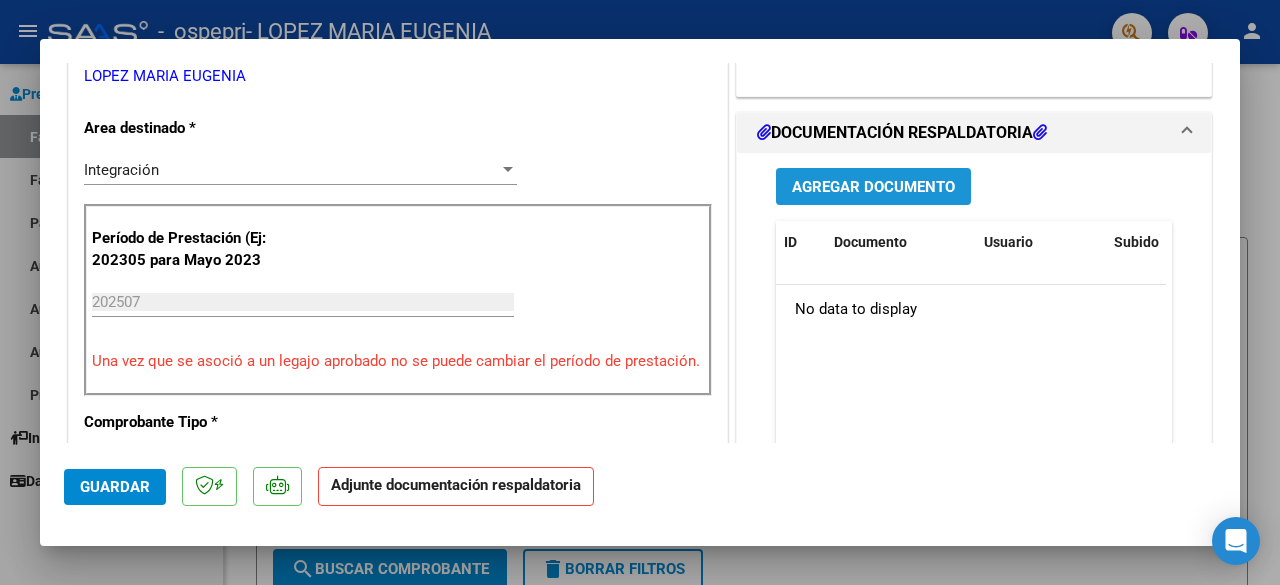 click on "Agregar Documento" at bounding box center (873, 187) 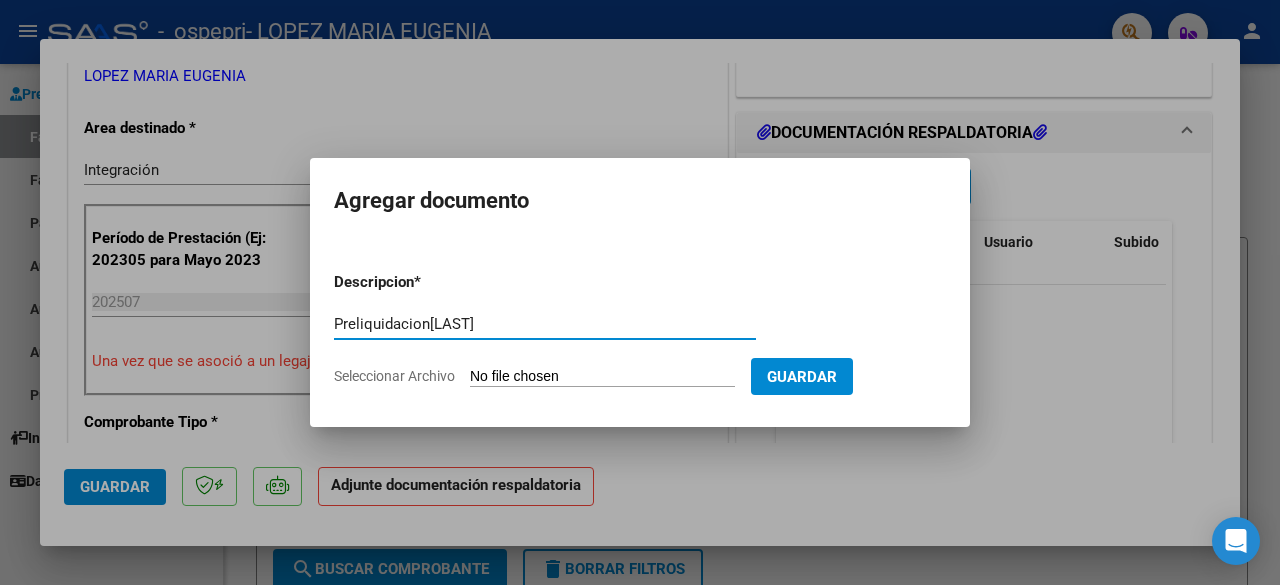 type on "Preliquidacion[LAST]" 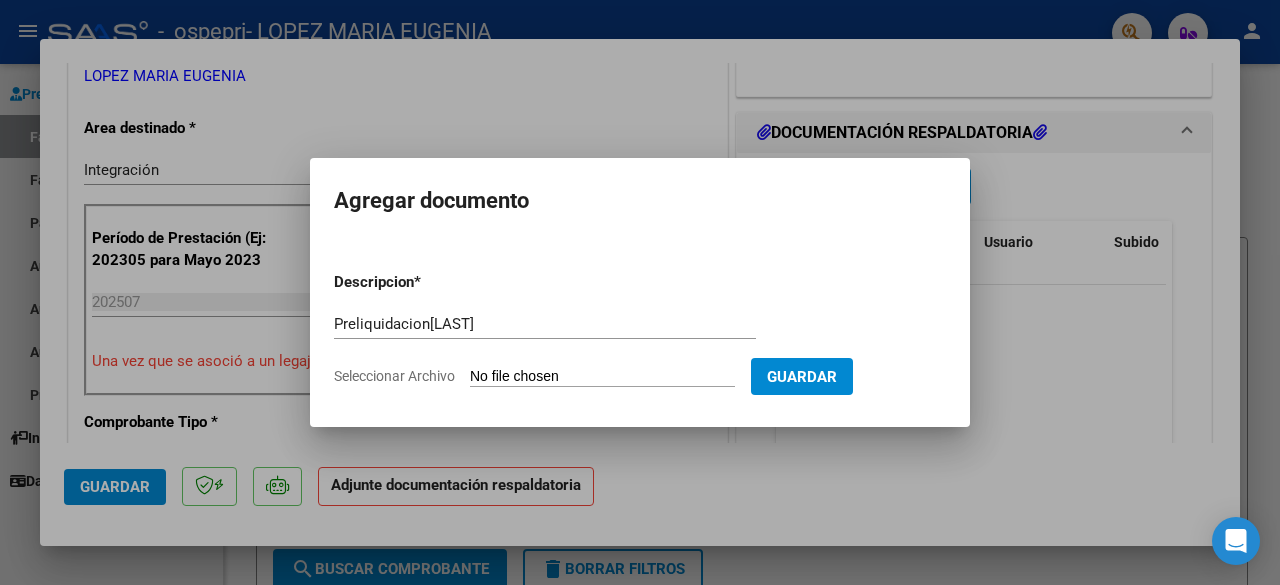 type on "C:\fakepath\[NAME] Preliq [MONTH] [YEAR].pdf" 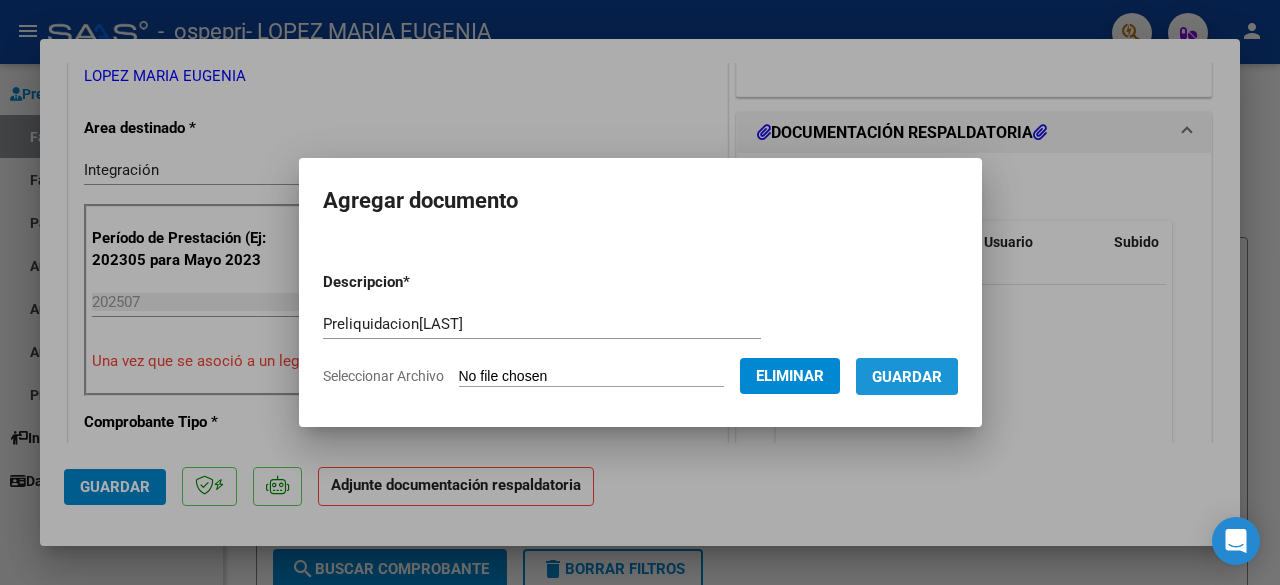 click on "Guardar" at bounding box center [907, 377] 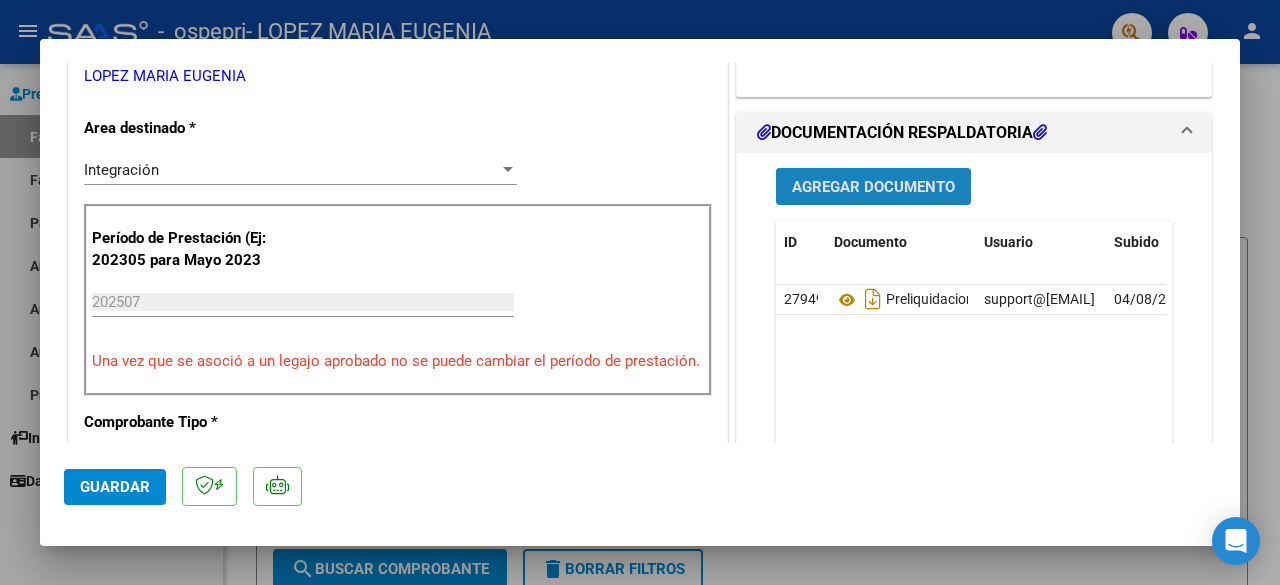 click on "Agregar Documento" at bounding box center [873, 187] 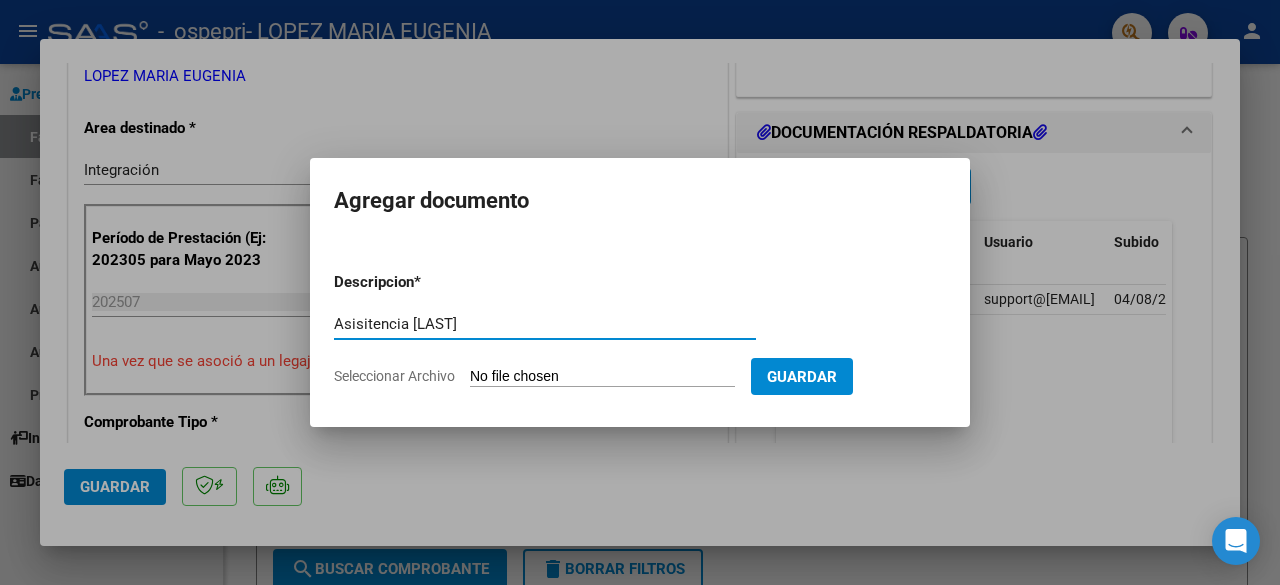 click on "Asisitencia [LAST]" at bounding box center (545, 324) 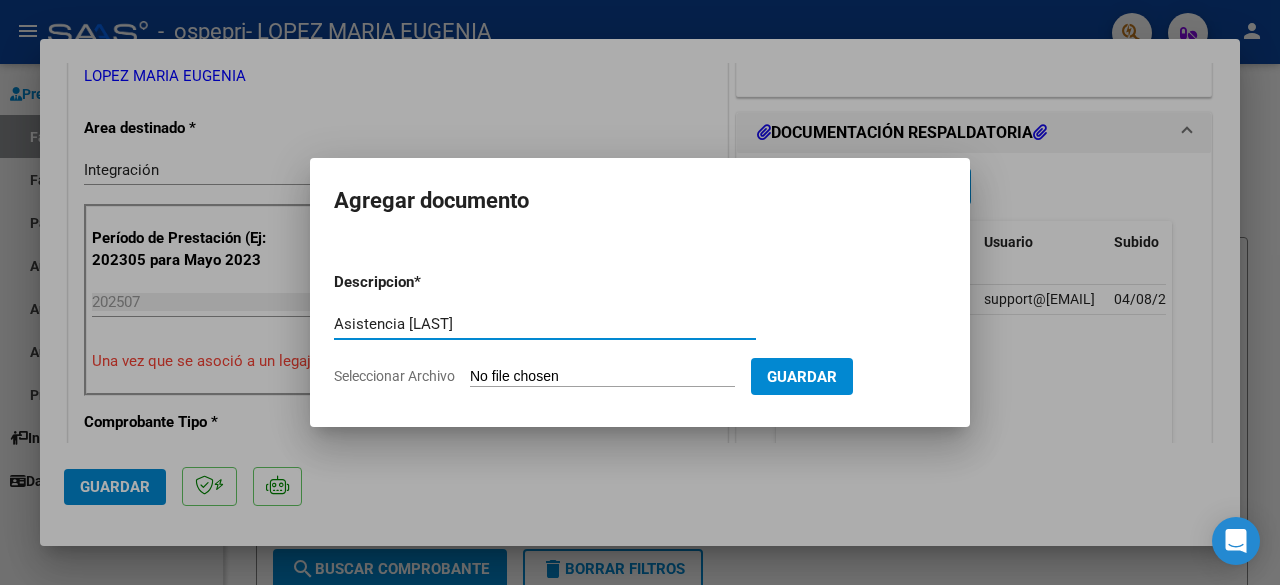 type on "Asistencia [LAST]" 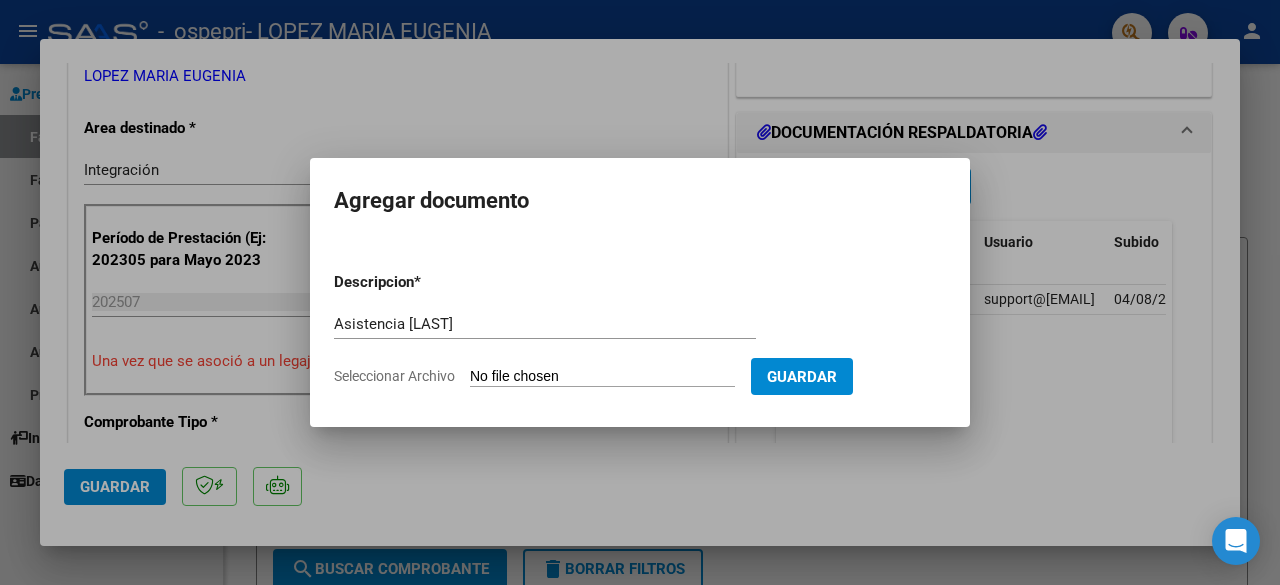 type on "C:\fakepath\Asist julio 25 Hernández.pdf" 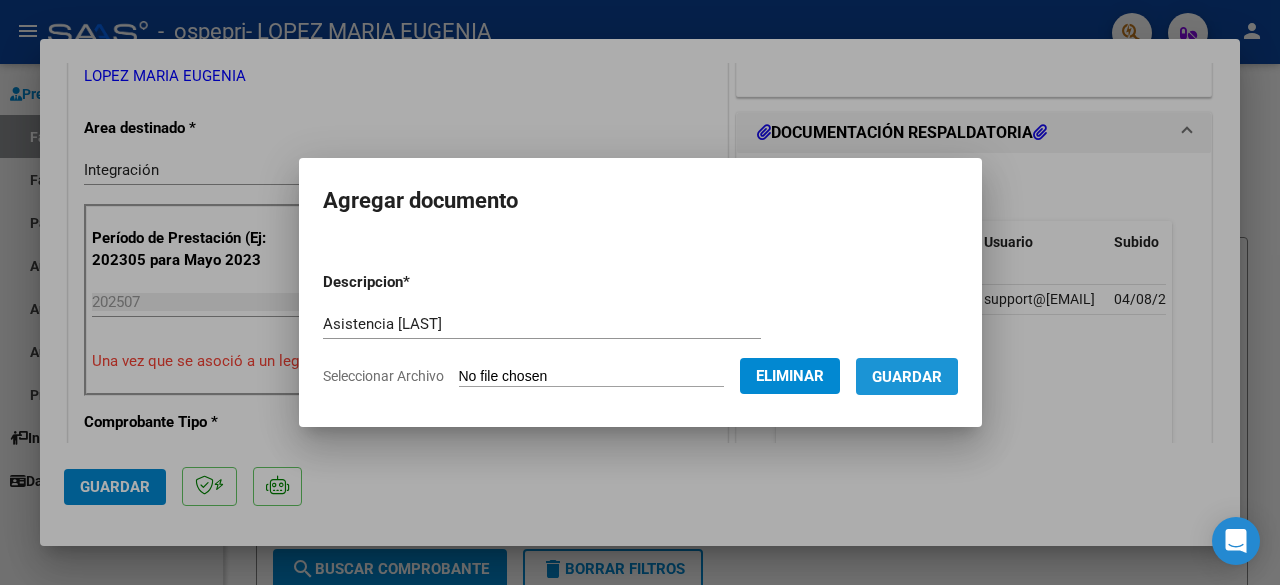 click on "Guardar" at bounding box center (907, 377) 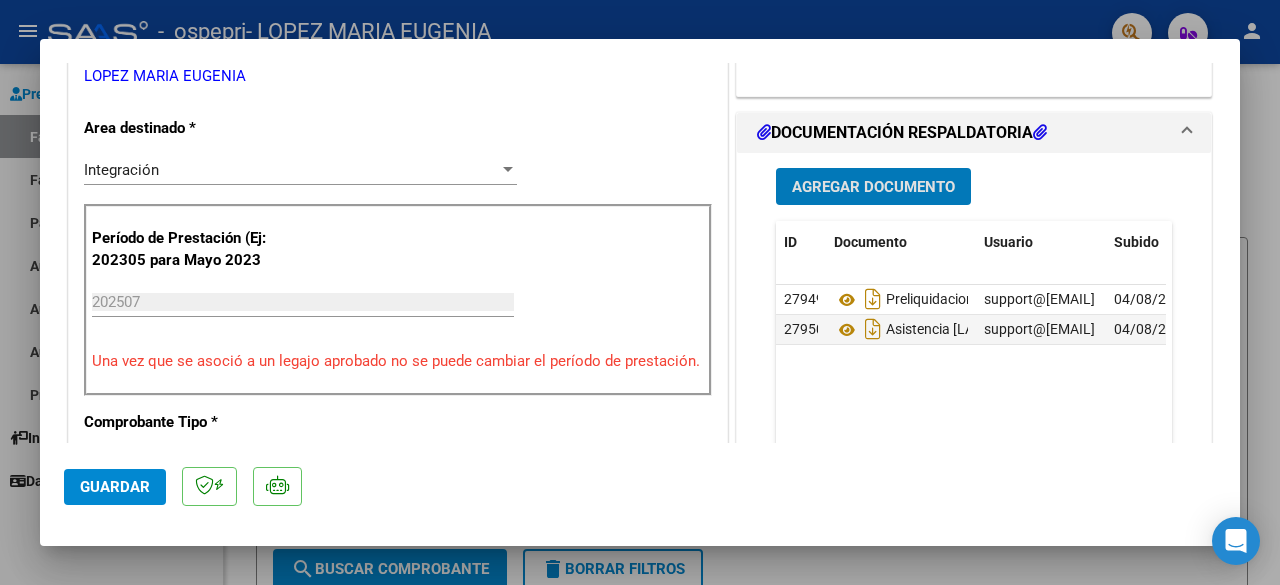 click on "Guardar" 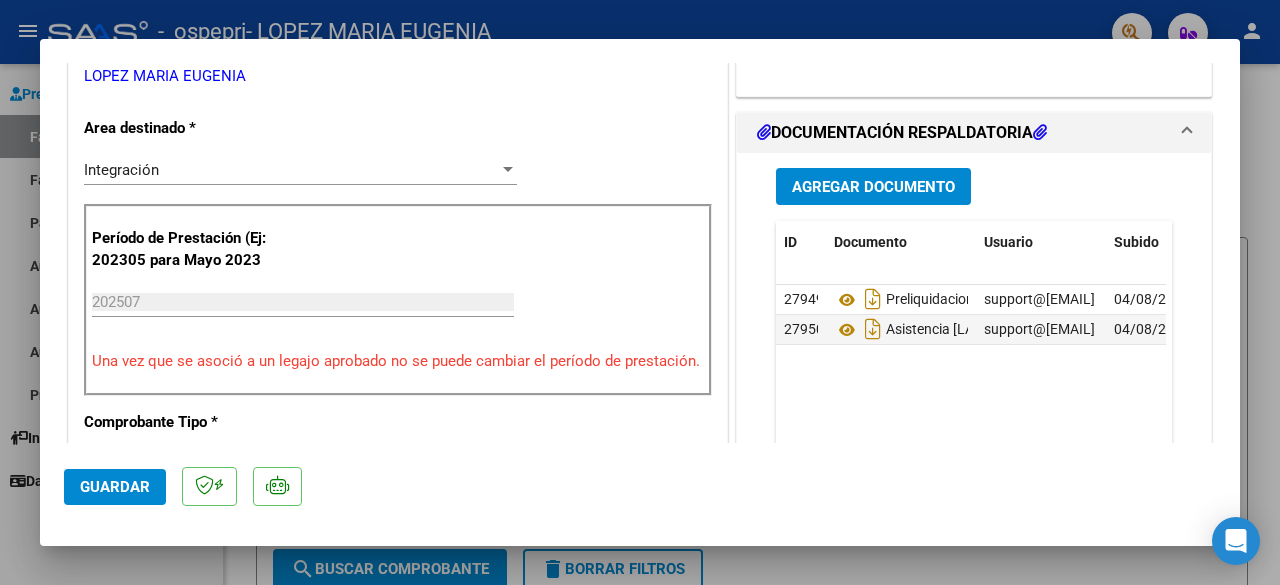 click at bounding box center [640, 292] 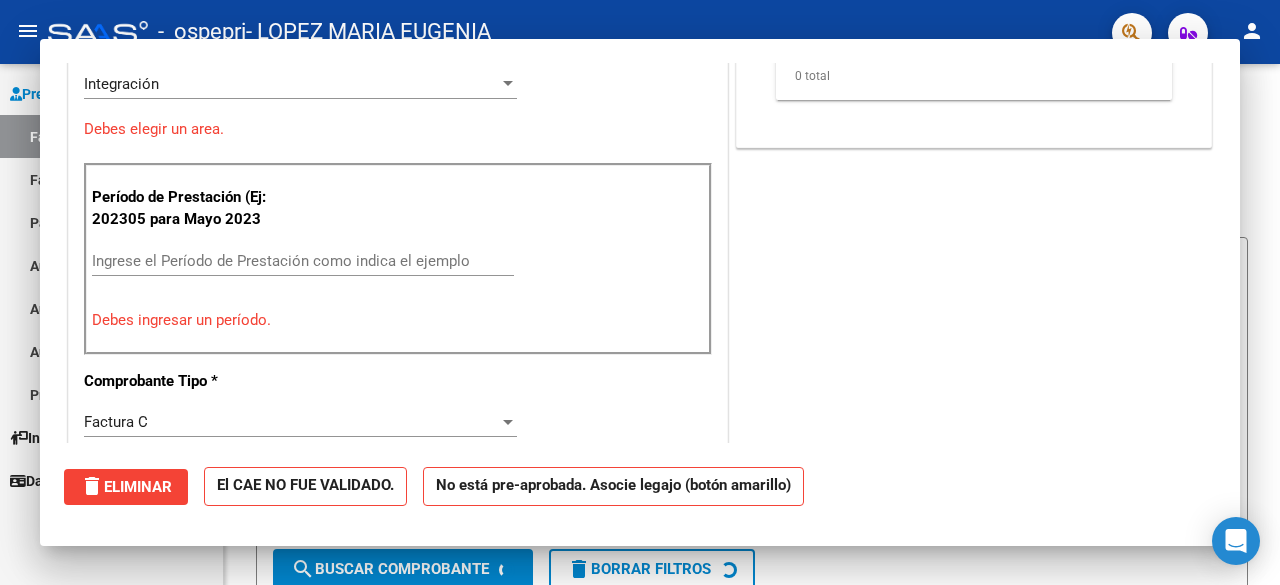 scroll, scrollTop: 0, scrollLeft: 0, axis: both 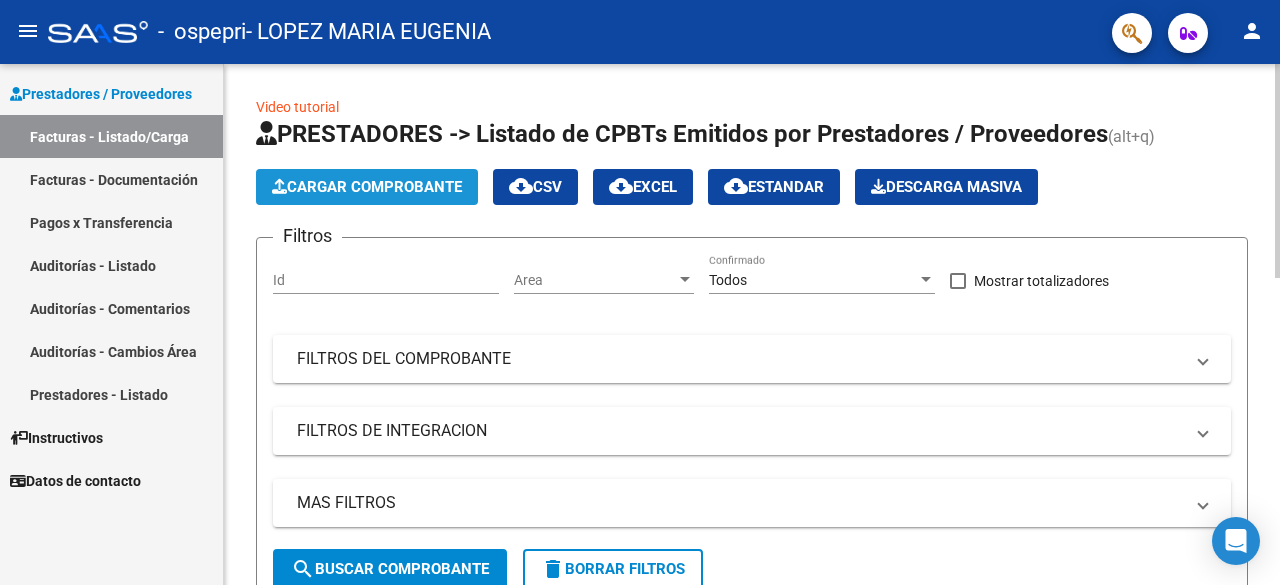 click on "Cargar Comprobante" 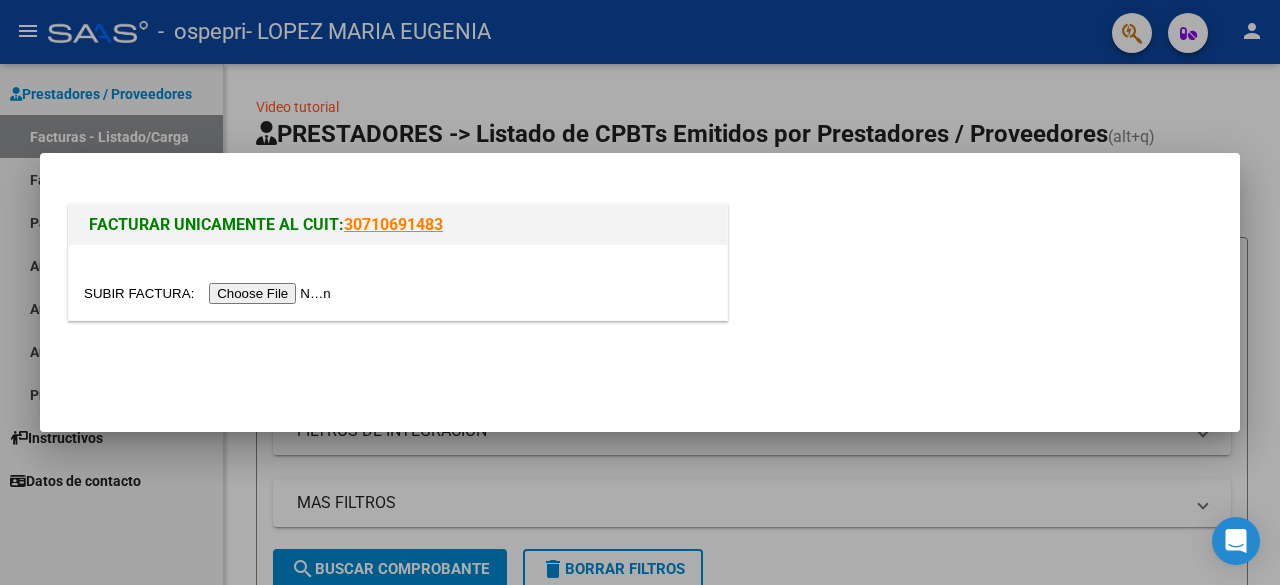 click at bounding box center [210, 293] 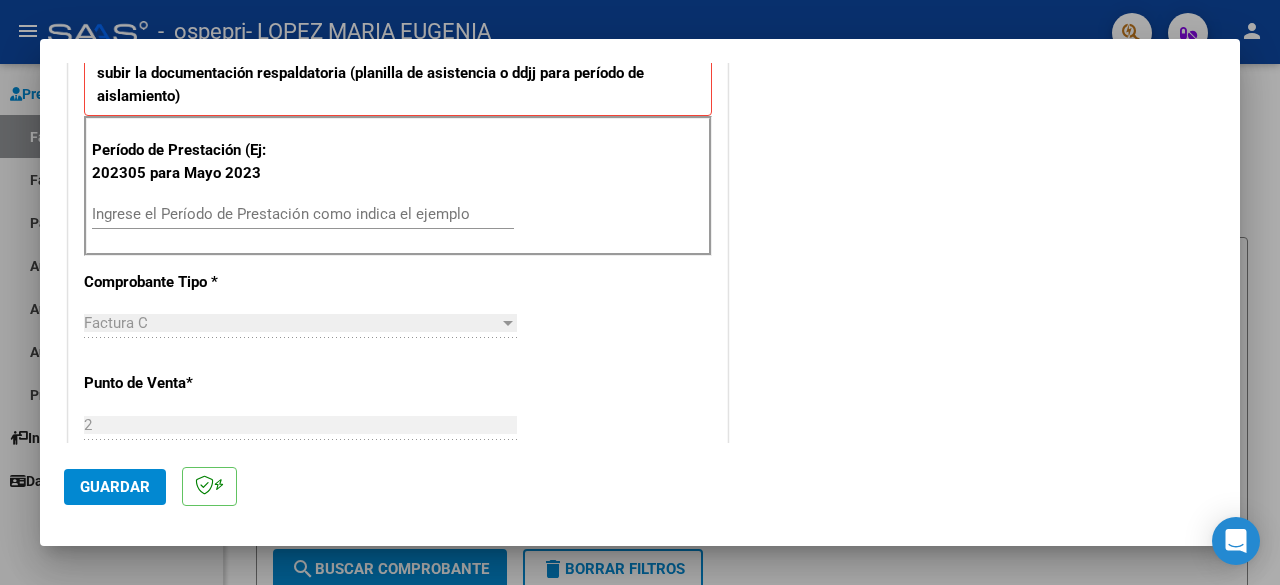 scroll, scrollTop: 503, scrollLeft: 0, axis: vertical 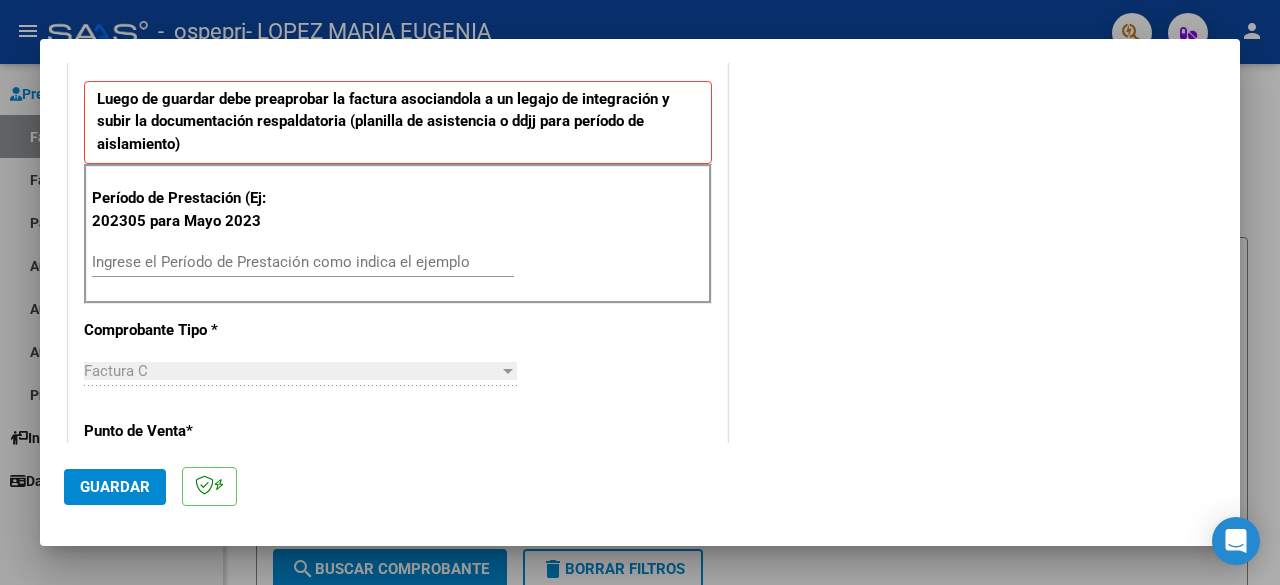 click on "Ingrese el Período de Prestación como indica el ejemplo" at bounding box center (303, 262) 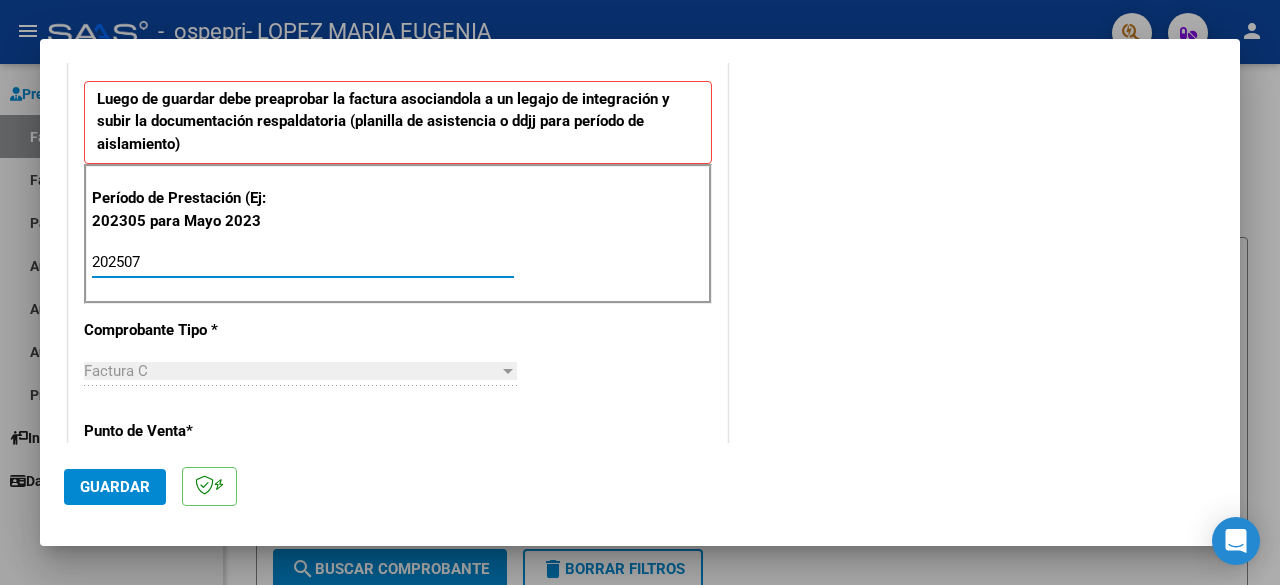 type on "202507" 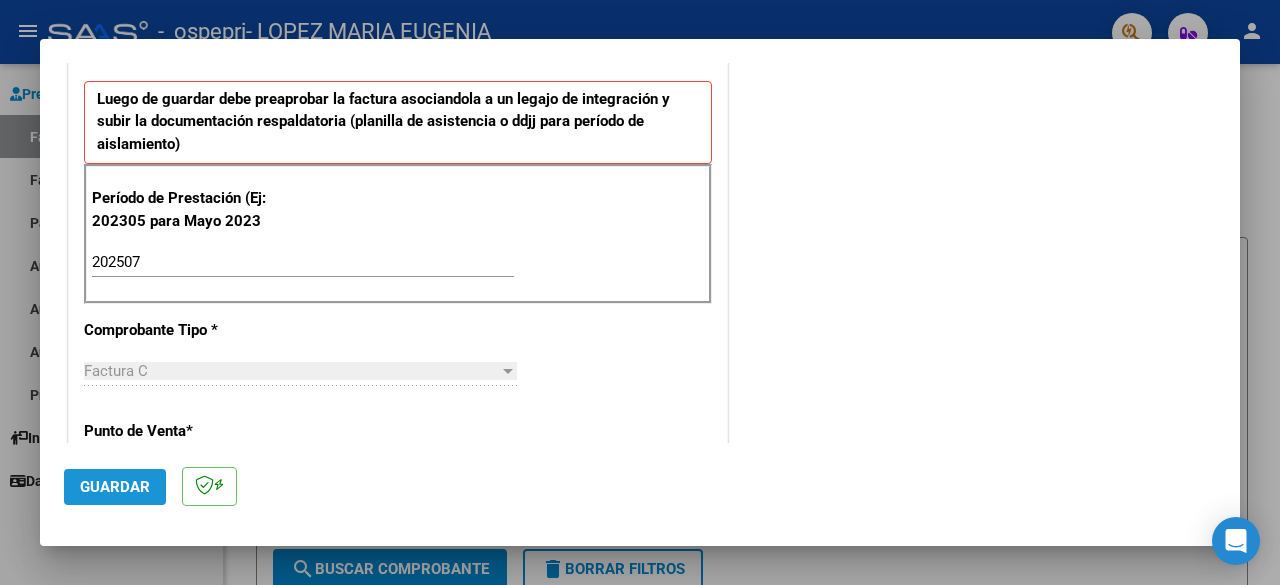 click on "Guardar" 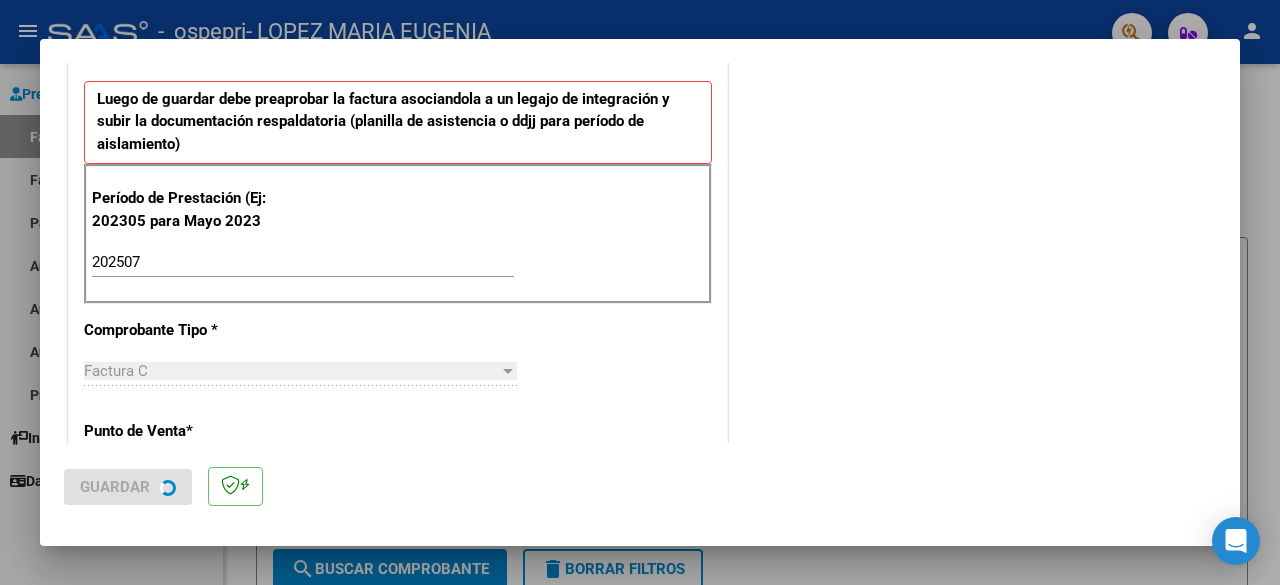 scroll, scrollTop: 0, scrollLeft: 0, axis: both 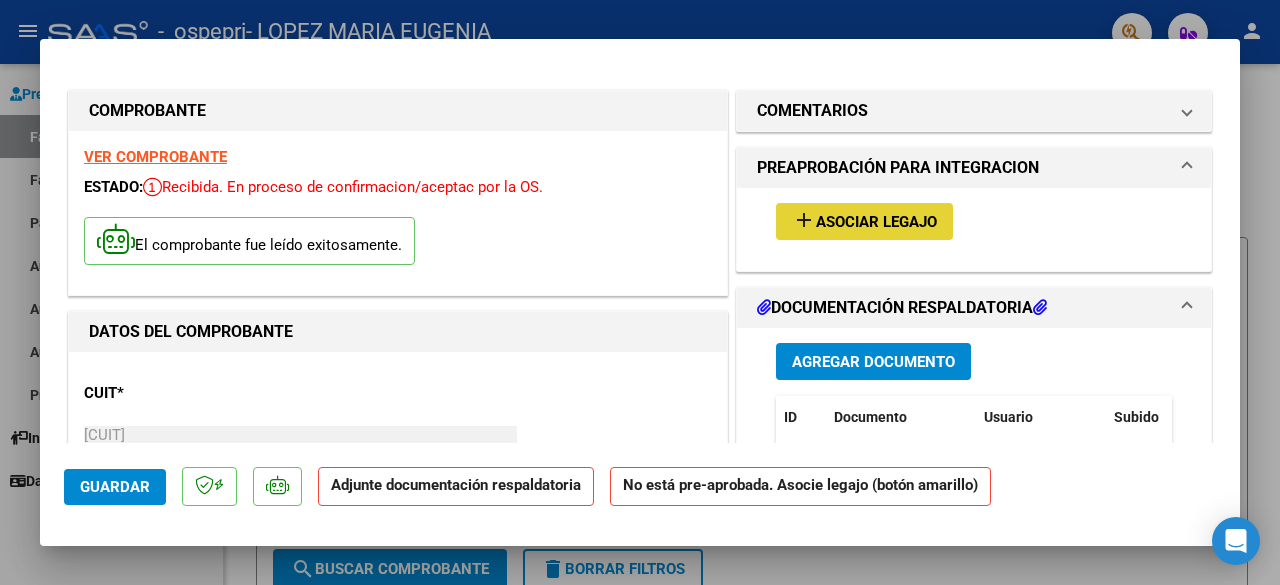 click on "Asociar Legajo" at bounding box center [876, 222] 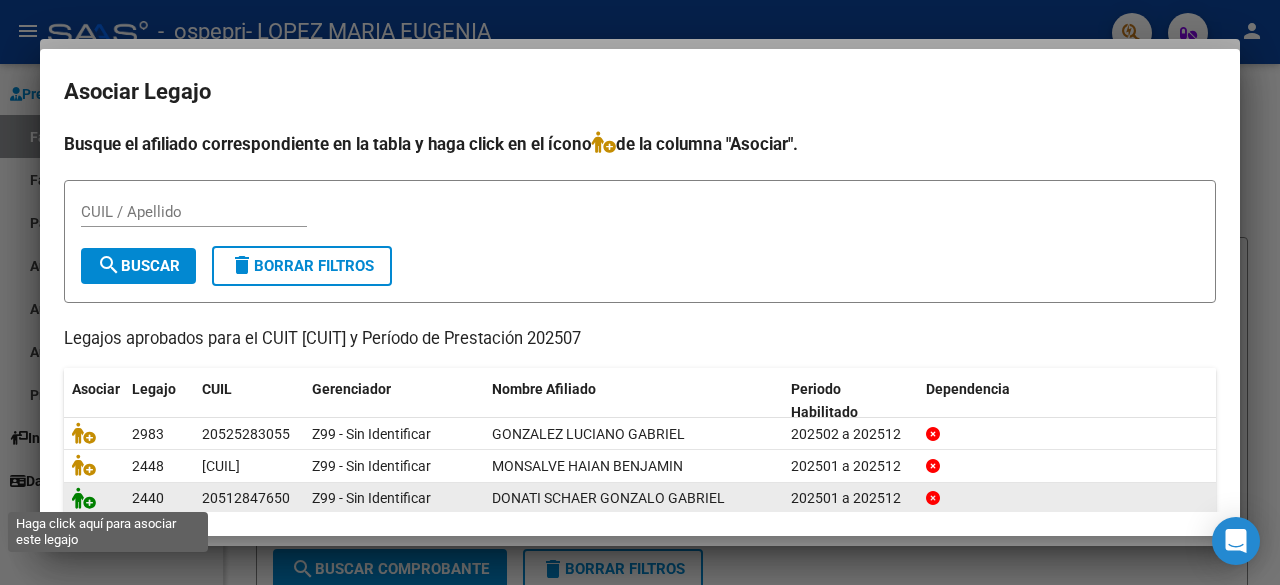 click 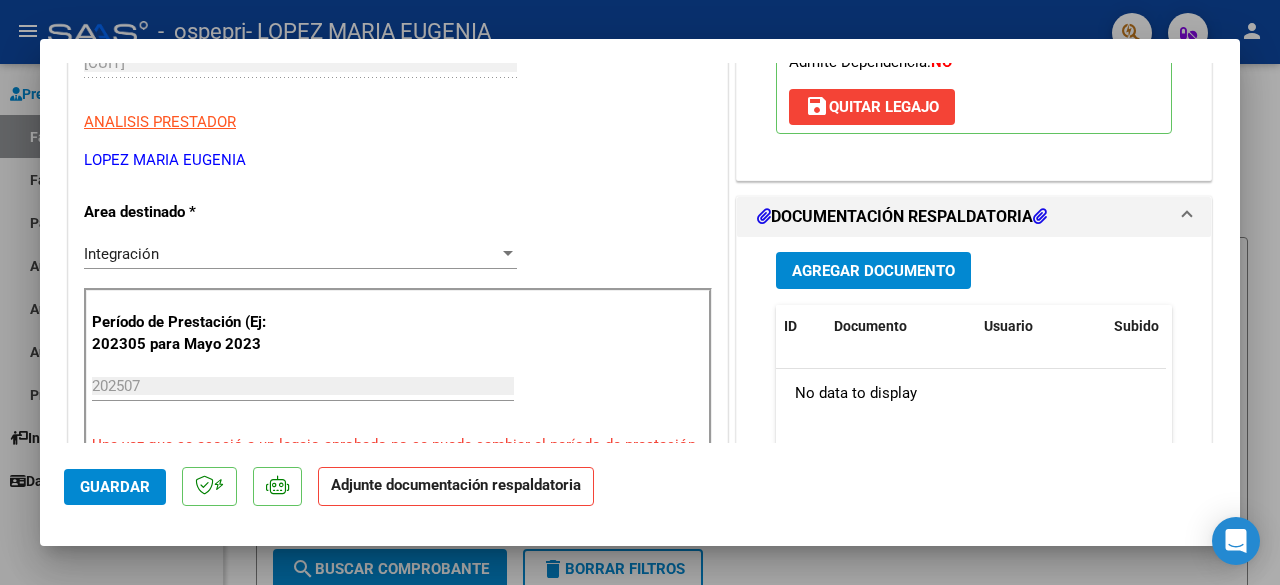 scroll, scrollTop: 366, scrollLeft: 0, axis: vertical 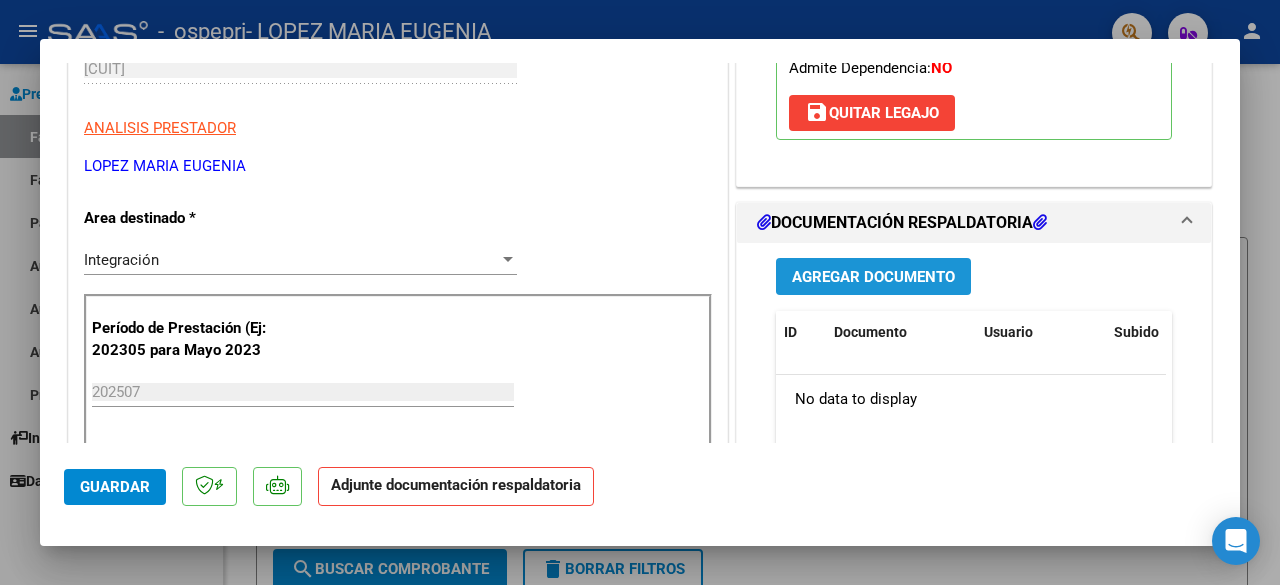 click on "Agregar Documento" at bounding box center (873, 277) 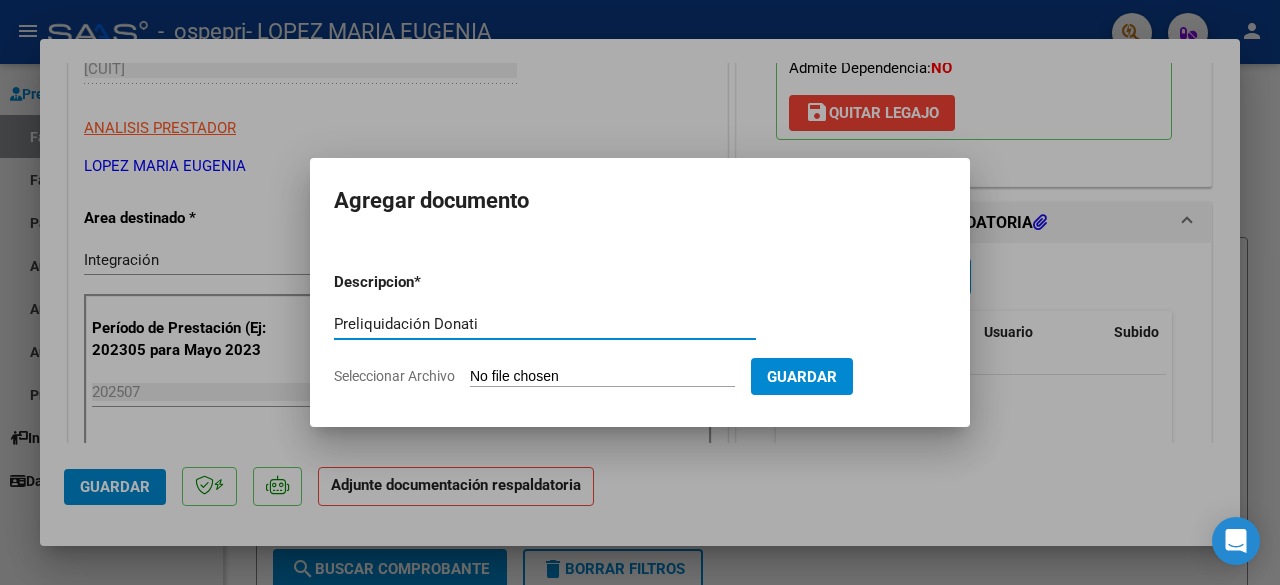 type on "Preliquidación Donati" 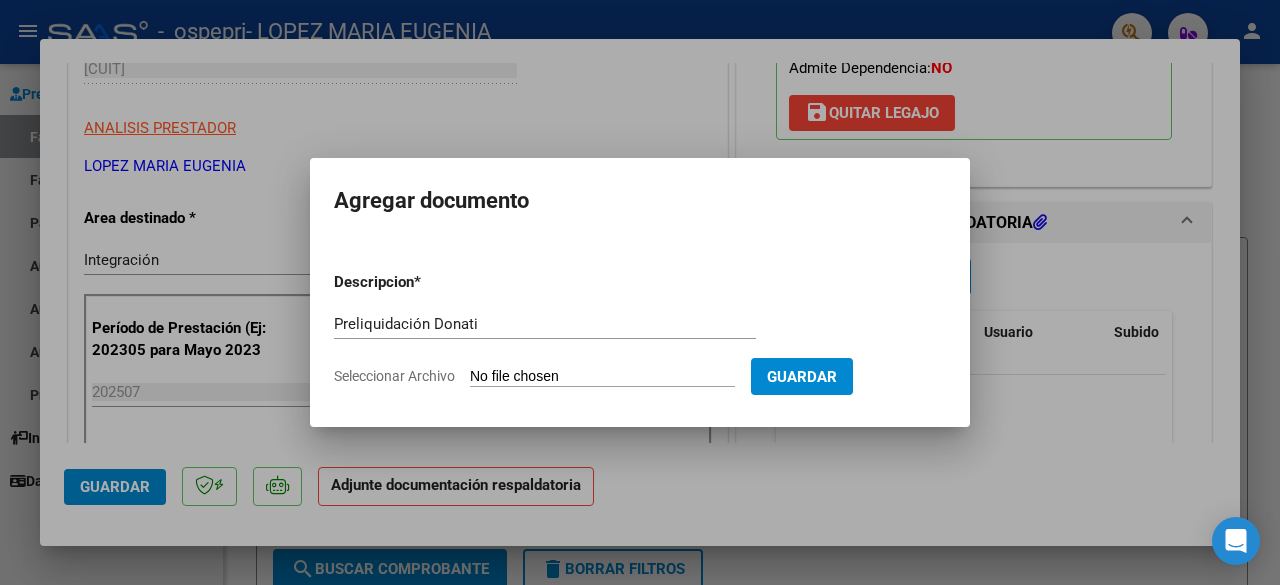 click on "Seleccionar Archivo" 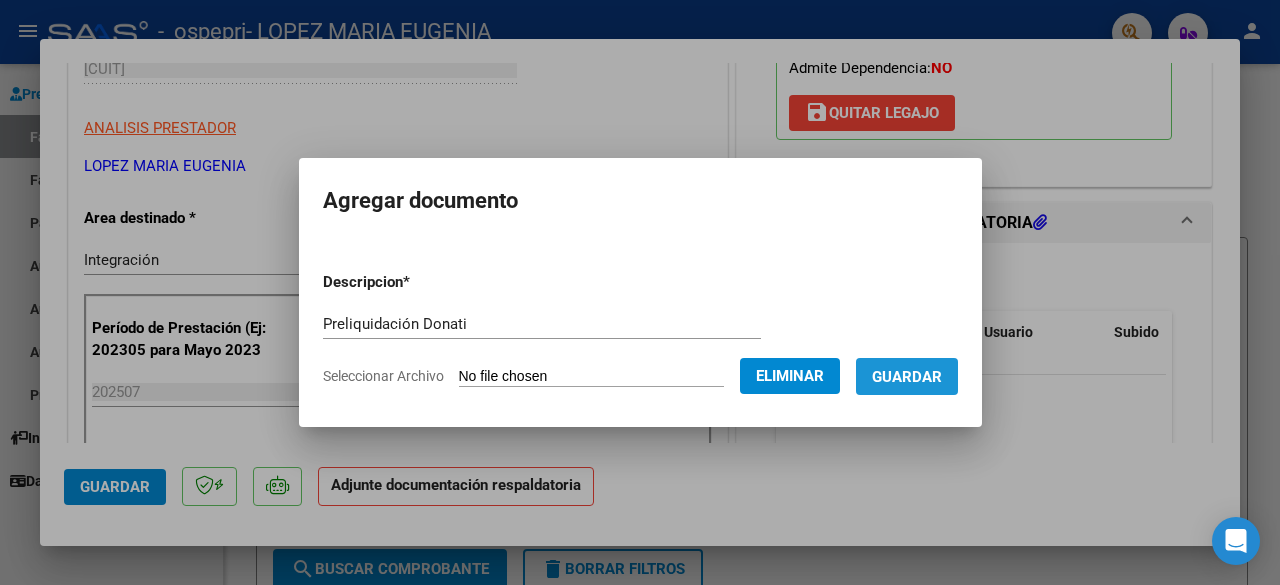 click on "Guardar" at bounding box center [907, 377] 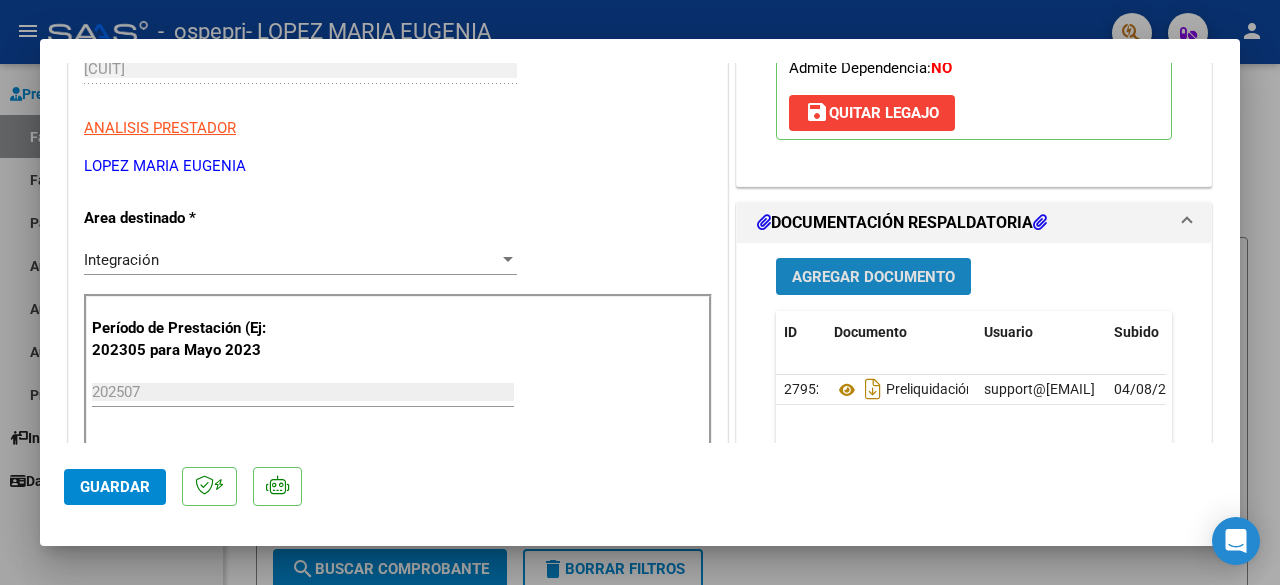 click on "Agregar Documento" at bounding box center (873, 277) 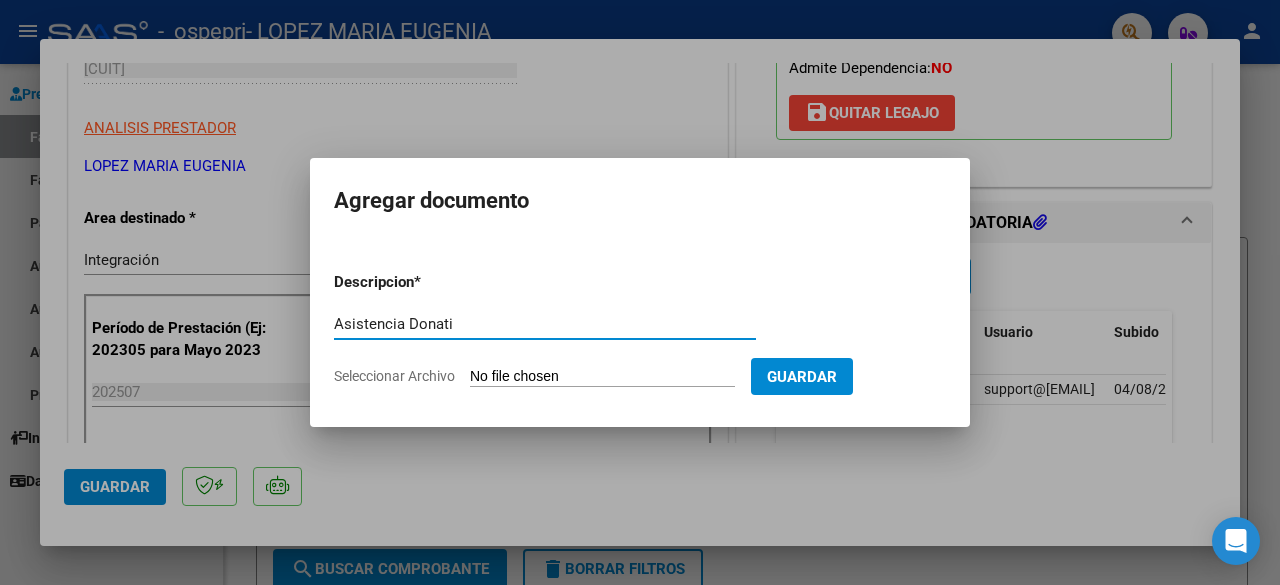 type on "Asistencia Donati" 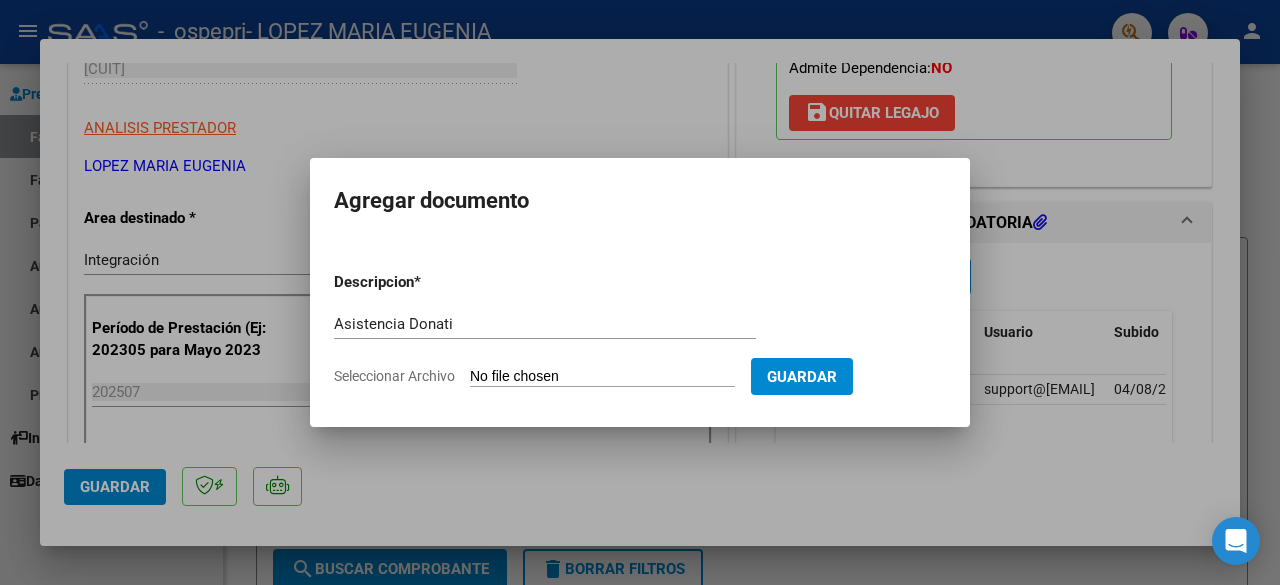 click on "Seleccionar Archivo" 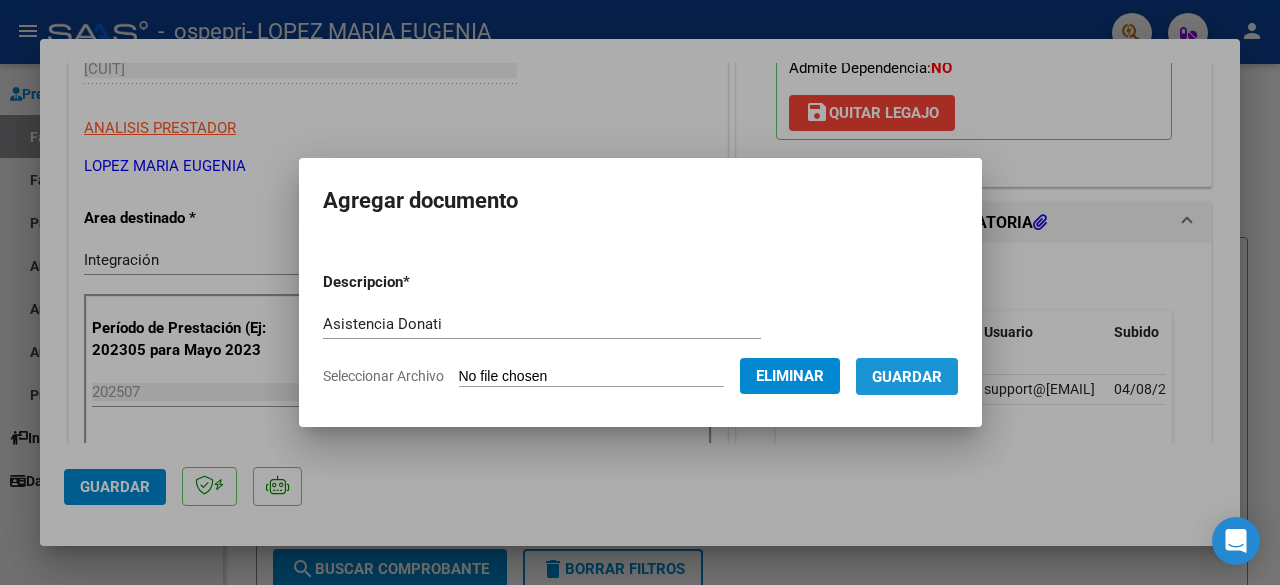 click on "Guardar" at bounding box center (907, 377) 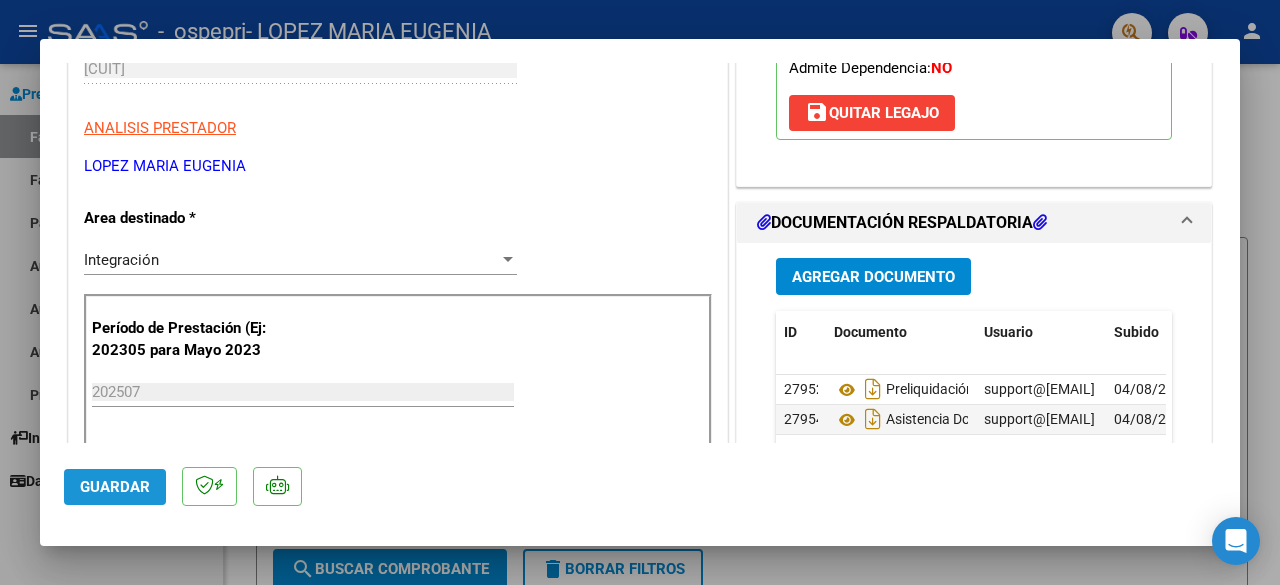 click on "Guardar" 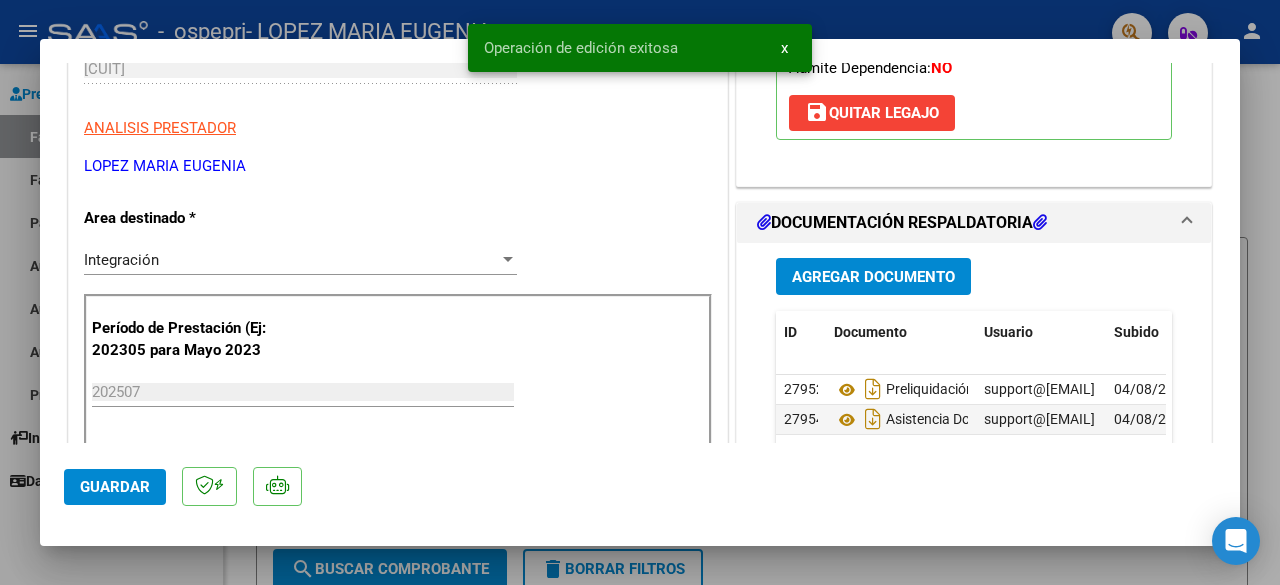 click at bounding box center (640, 292) 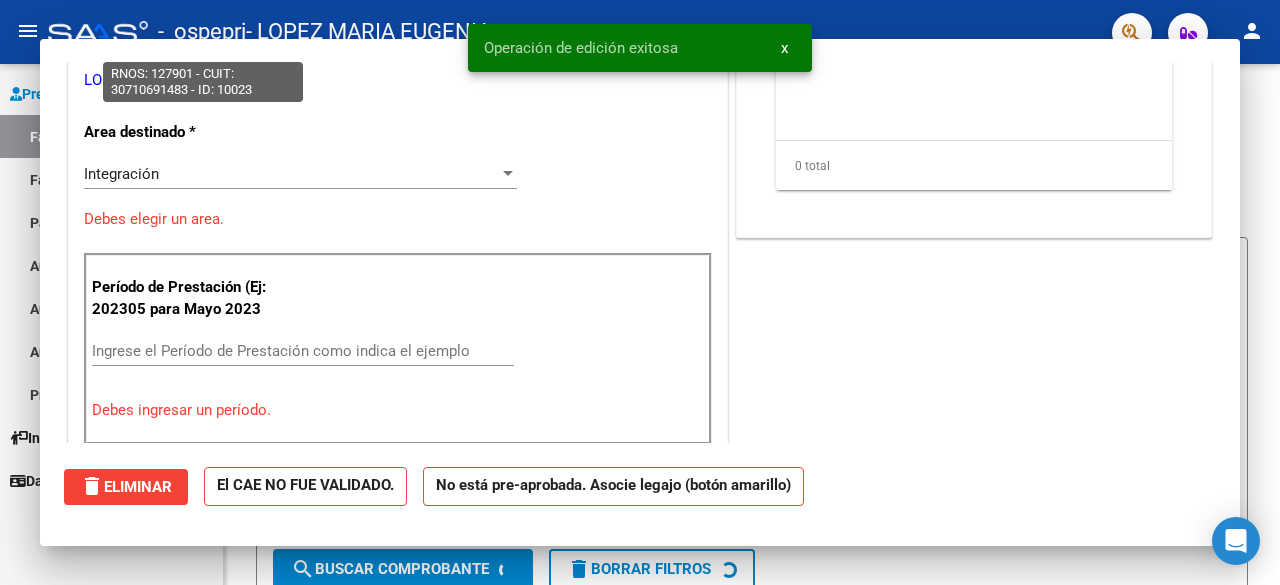 scroll, scrollTop: 0, scrollLeft: 0, axis: both 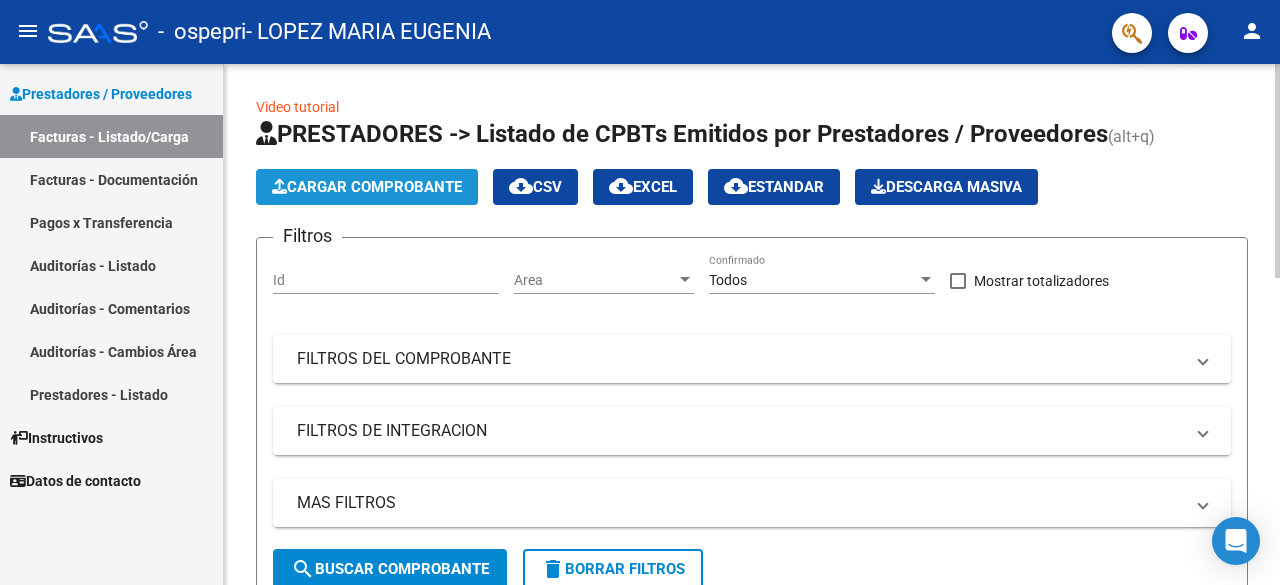 click on "Cargar Comprobante" 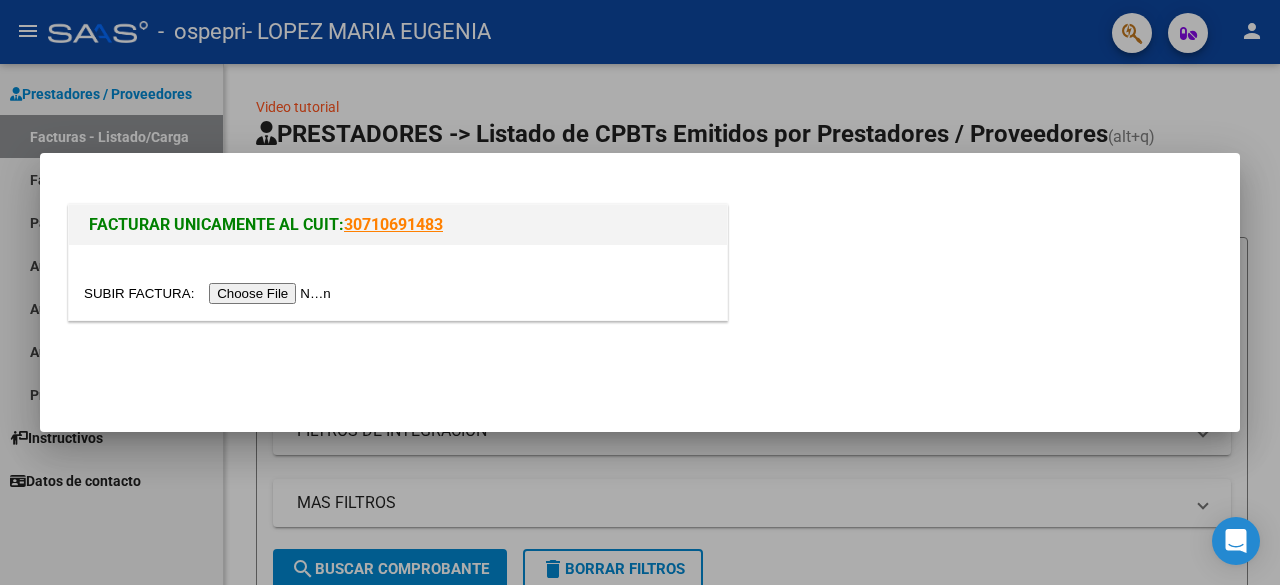 click at bounding box center (210, 293) 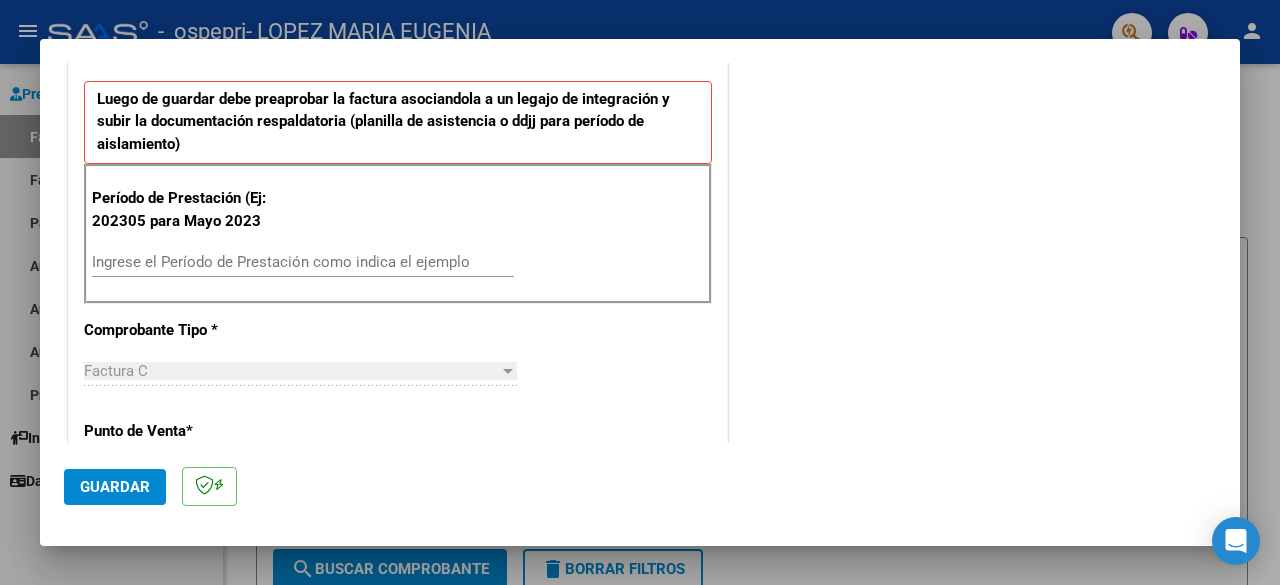 scroll, scrollTop: 510, scrollLeft: 0, axis: vertical 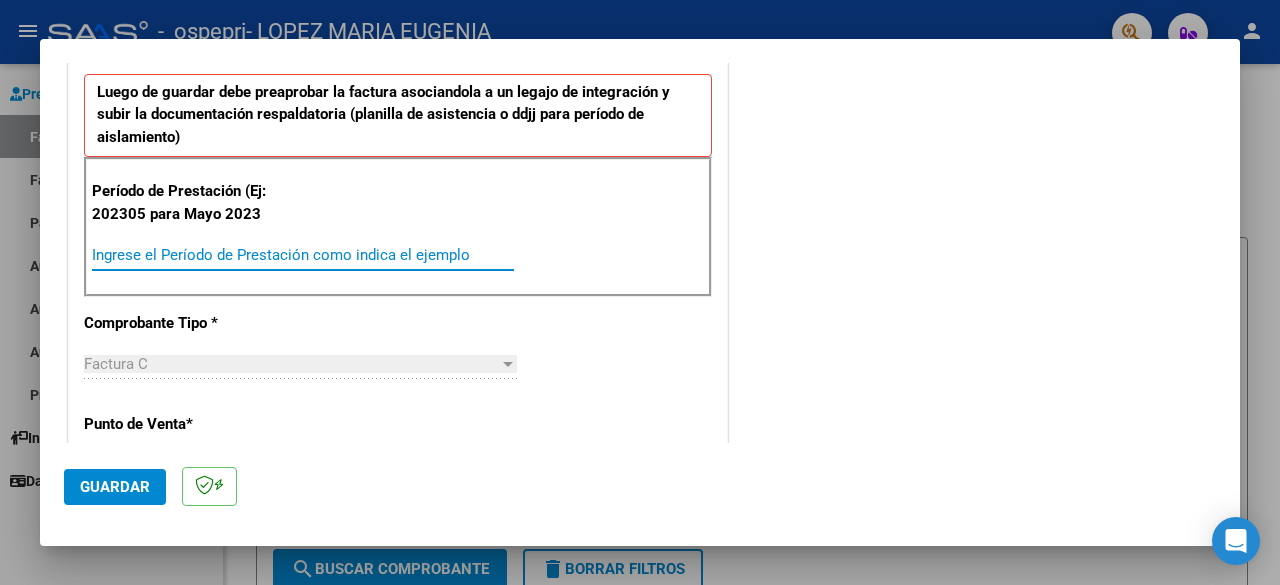 click on "Ingrese el Período de Prestación como indica el ejemplo" at bounding box center (303, 255) 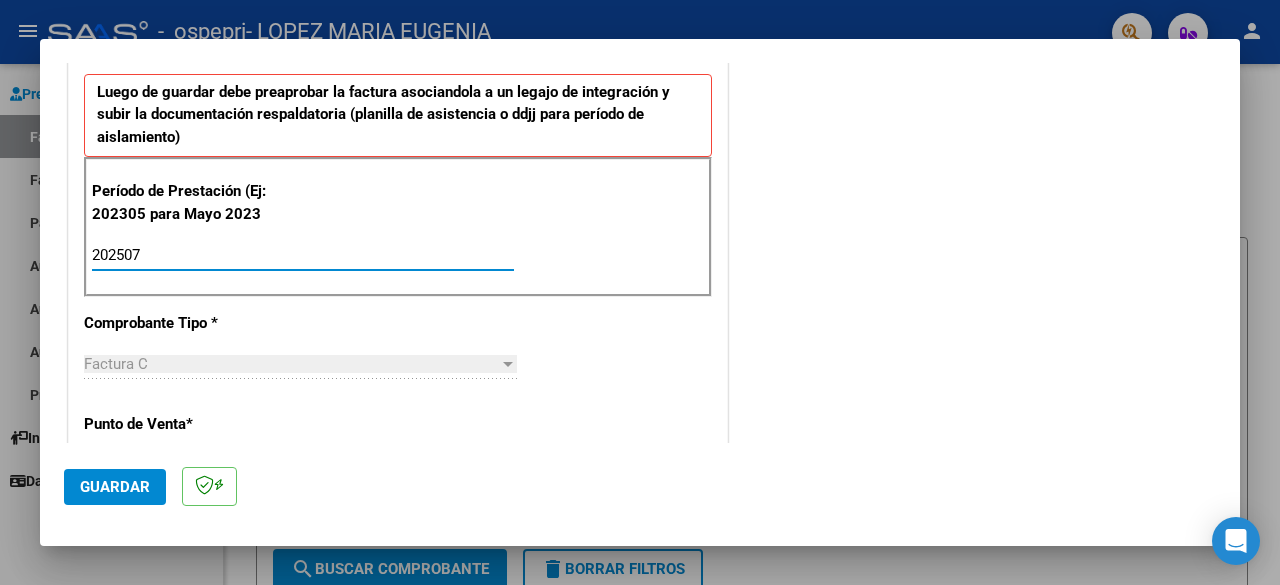 type on "202507" 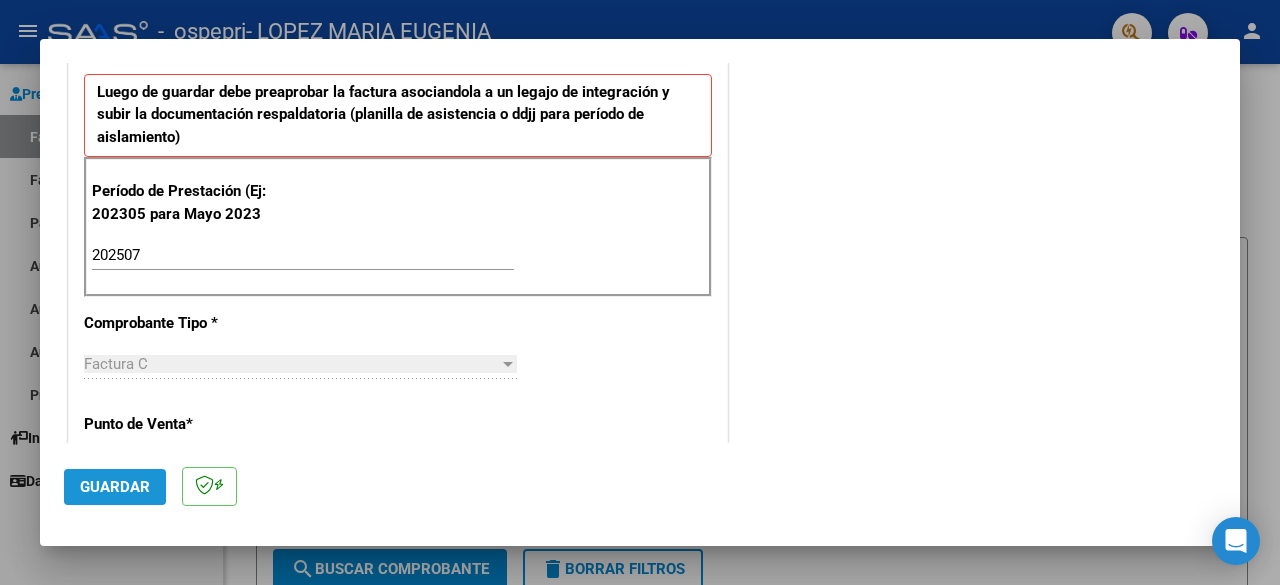 click on "Guardar" 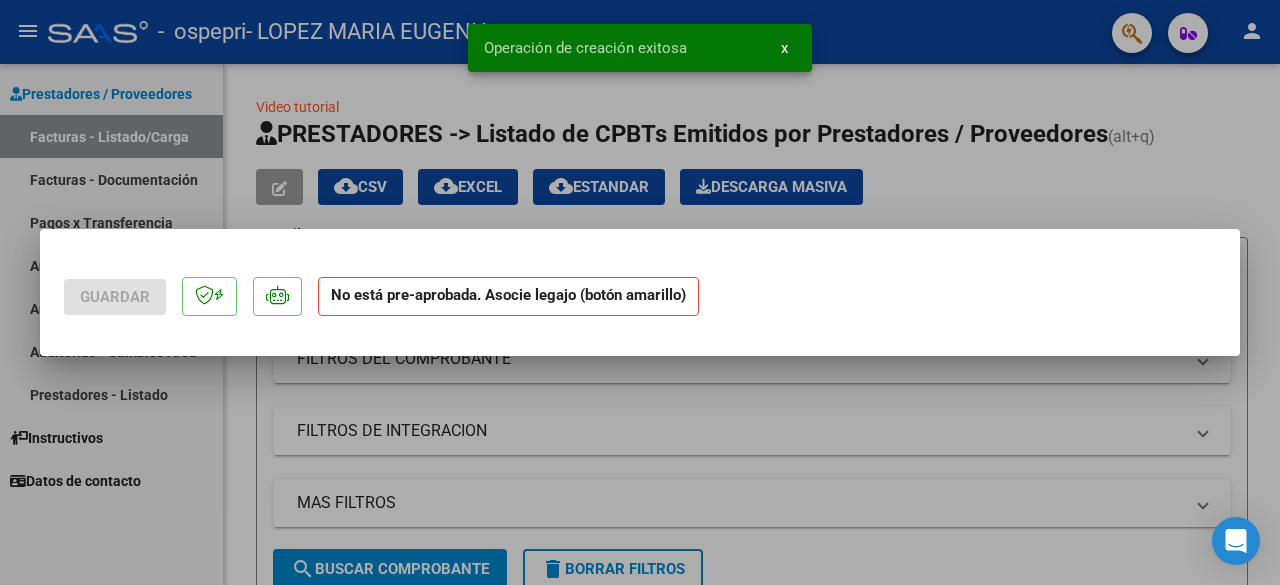 scroll, scrollTop: 0, scrollLeft: 0, axis: both 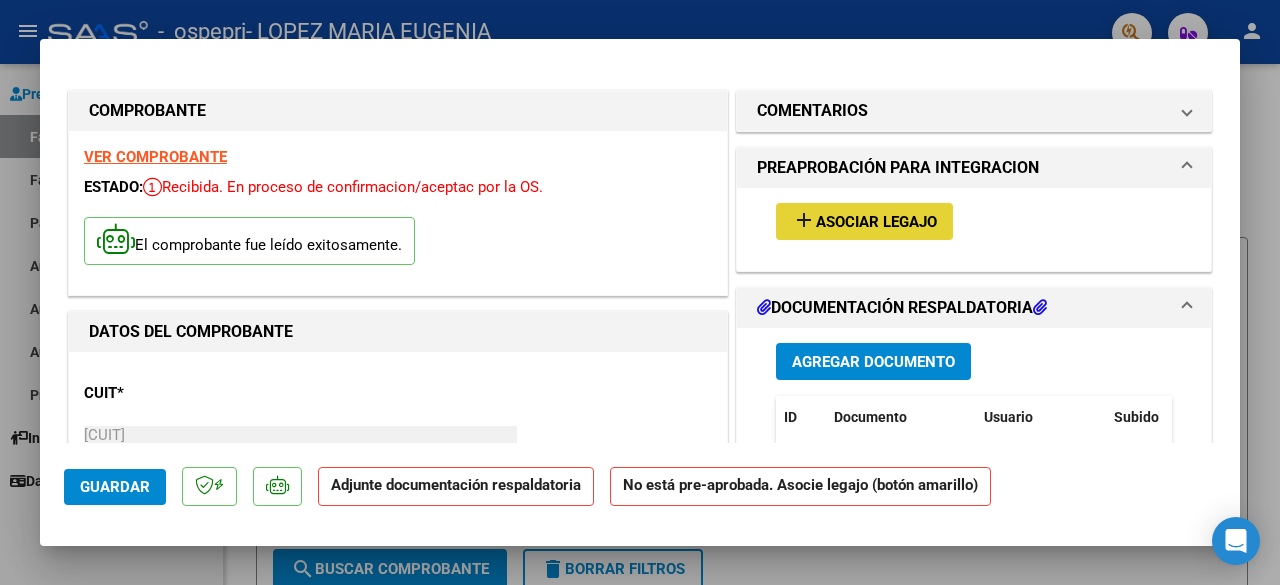 click on "Asociar Legajo" at bounding box center (876, 222) 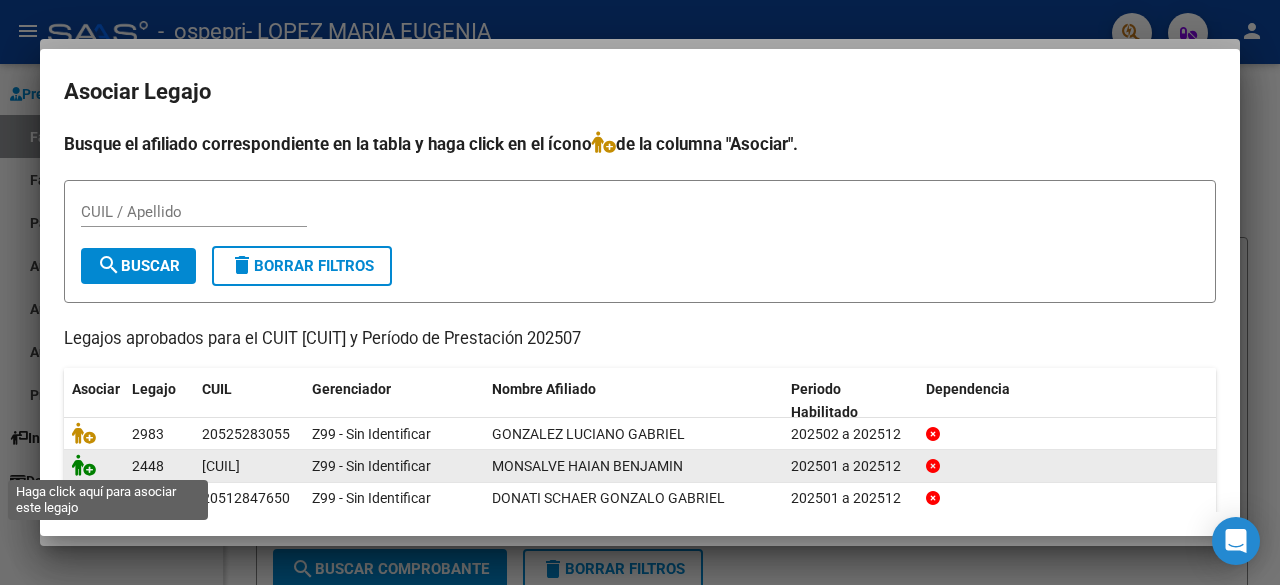 click 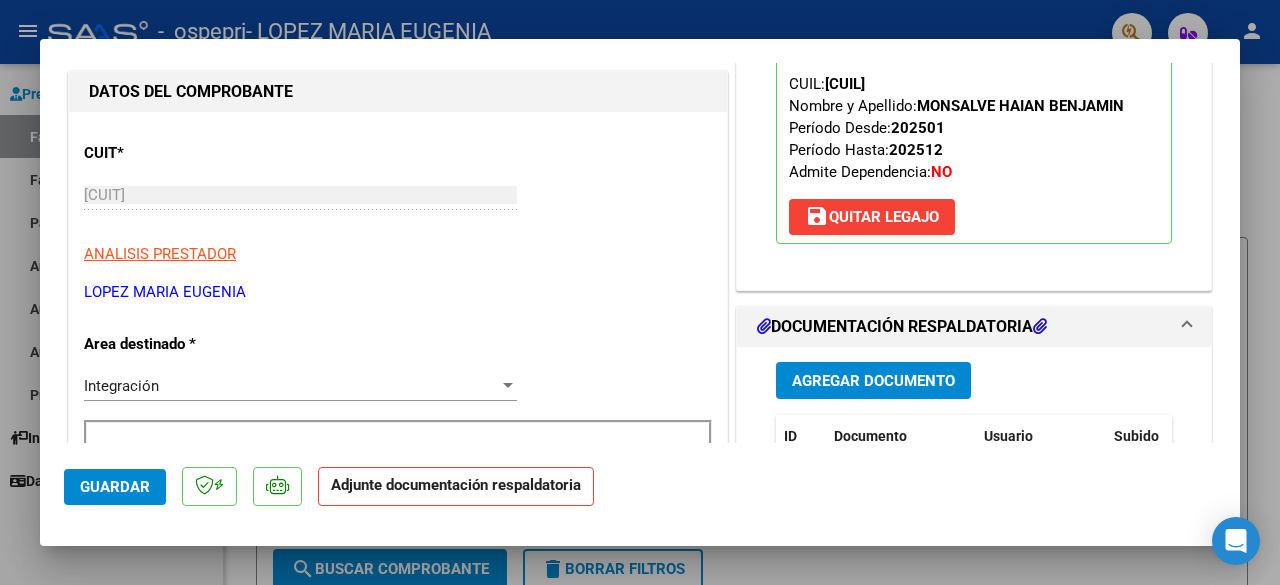 scroll, scrollTop: 222, scrollLeft: 0, axis: vertical 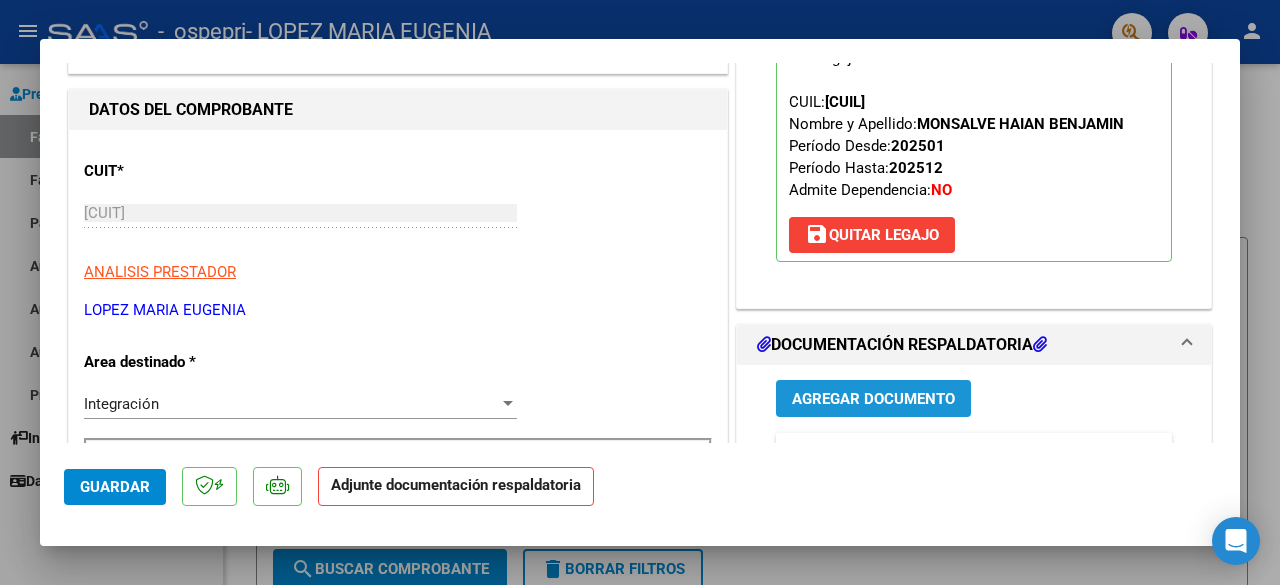 click on "Agregar Documento" at bounding box center [873, 399] 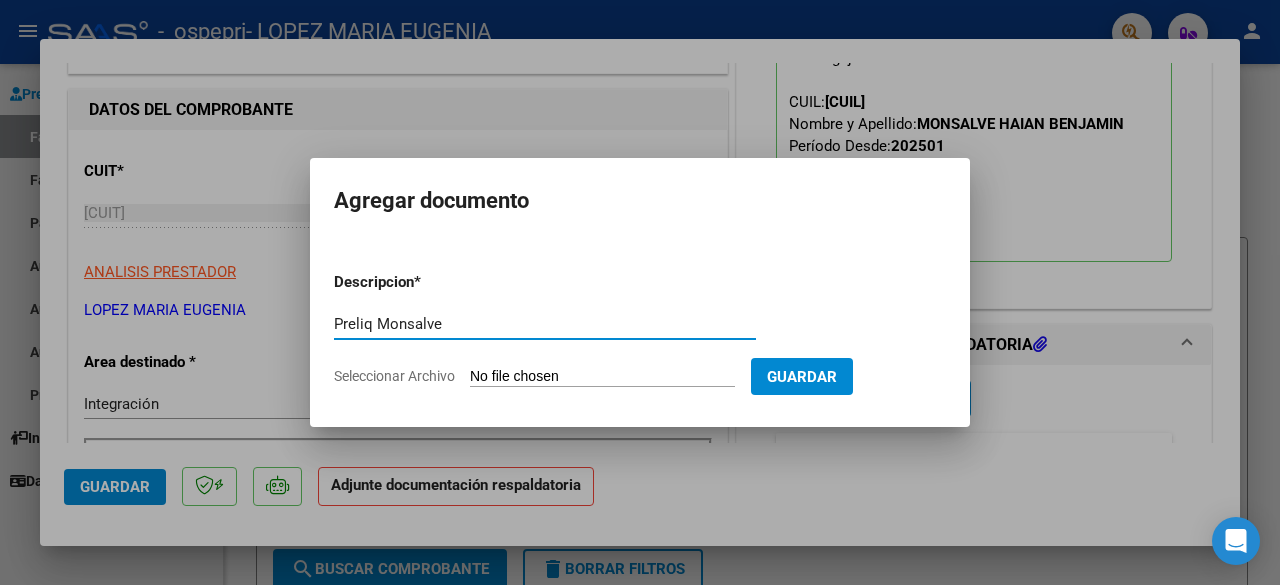 type on "Preliq Monsalve" 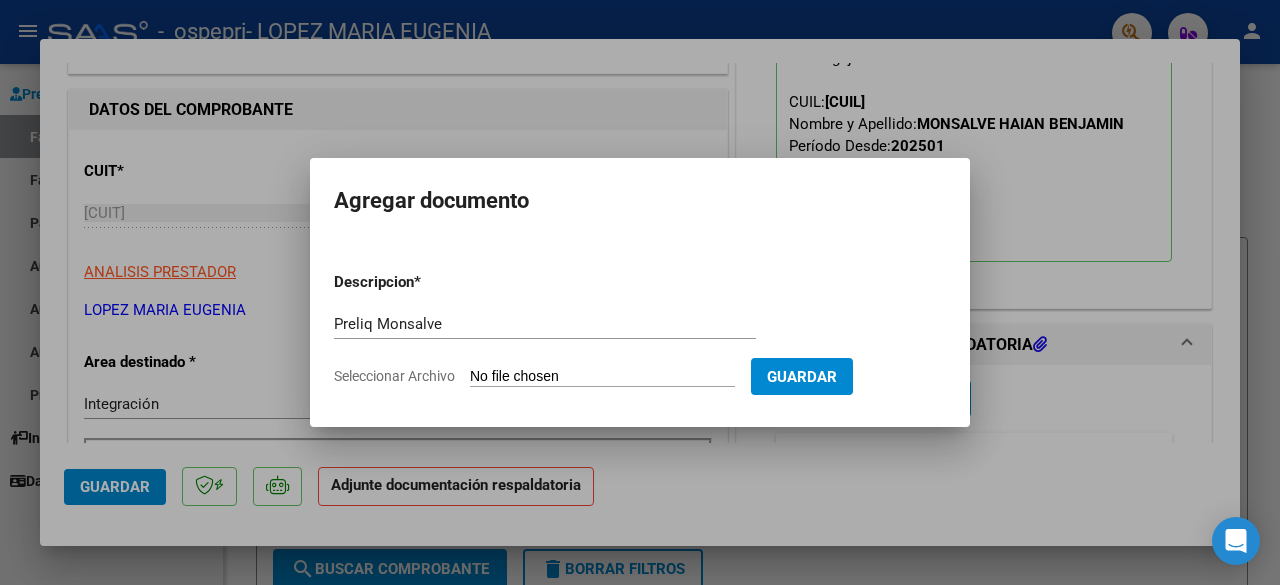 click on "Seleccionar Archivo" 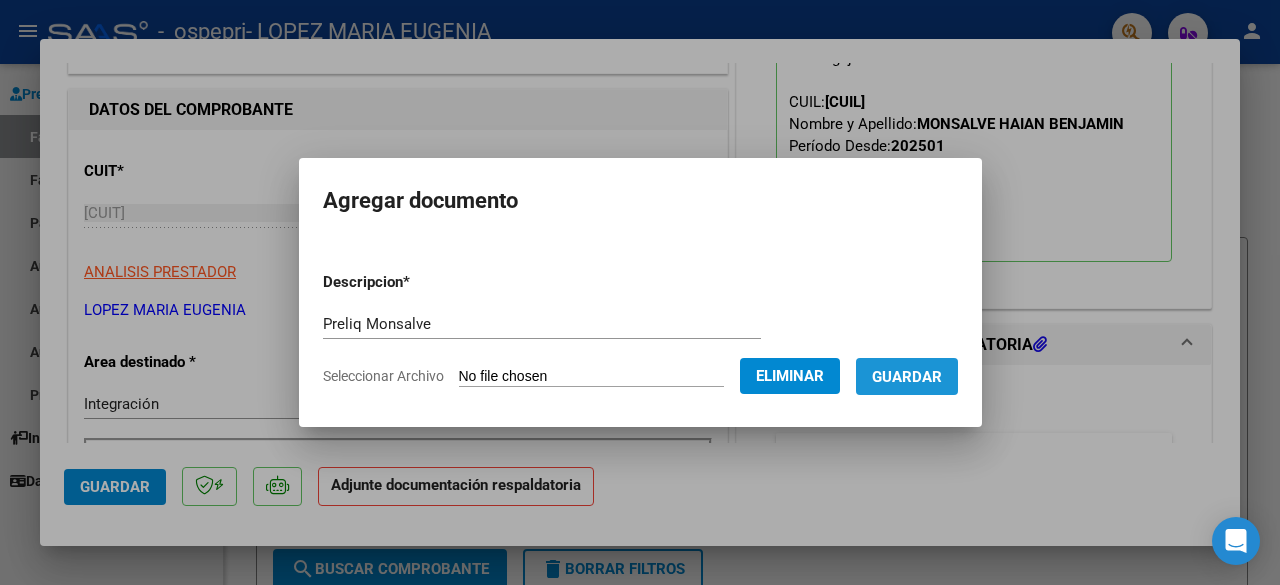 click on "Guardar" at bounding box center (907, 377) 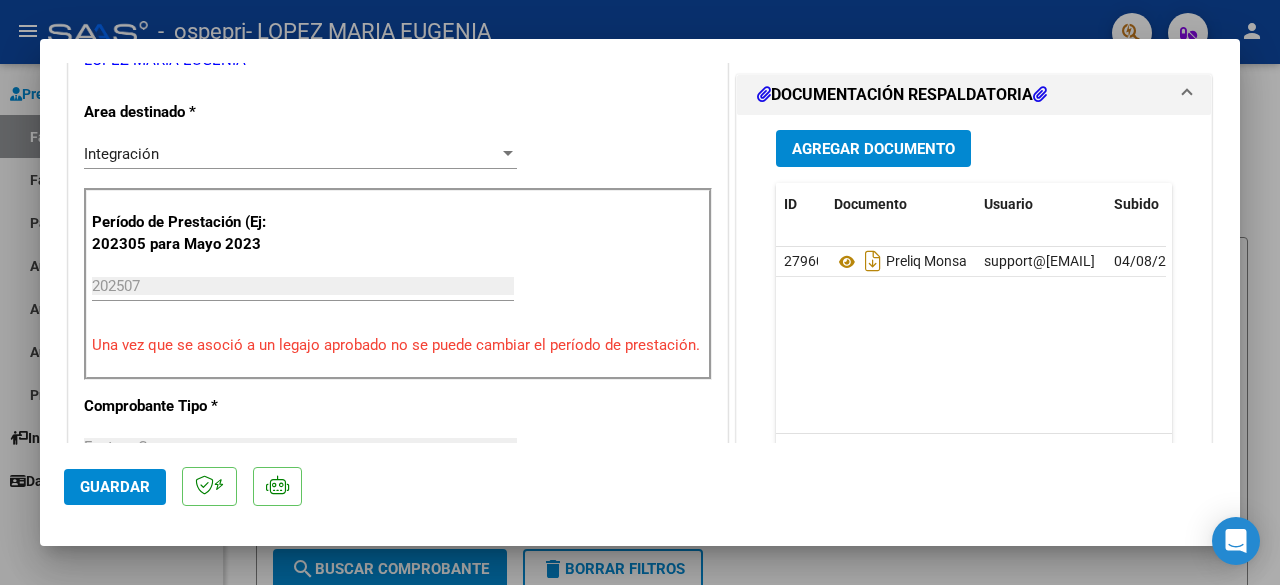scroll, scrollTop: 476, scrollLeft: 0, axis: vertical 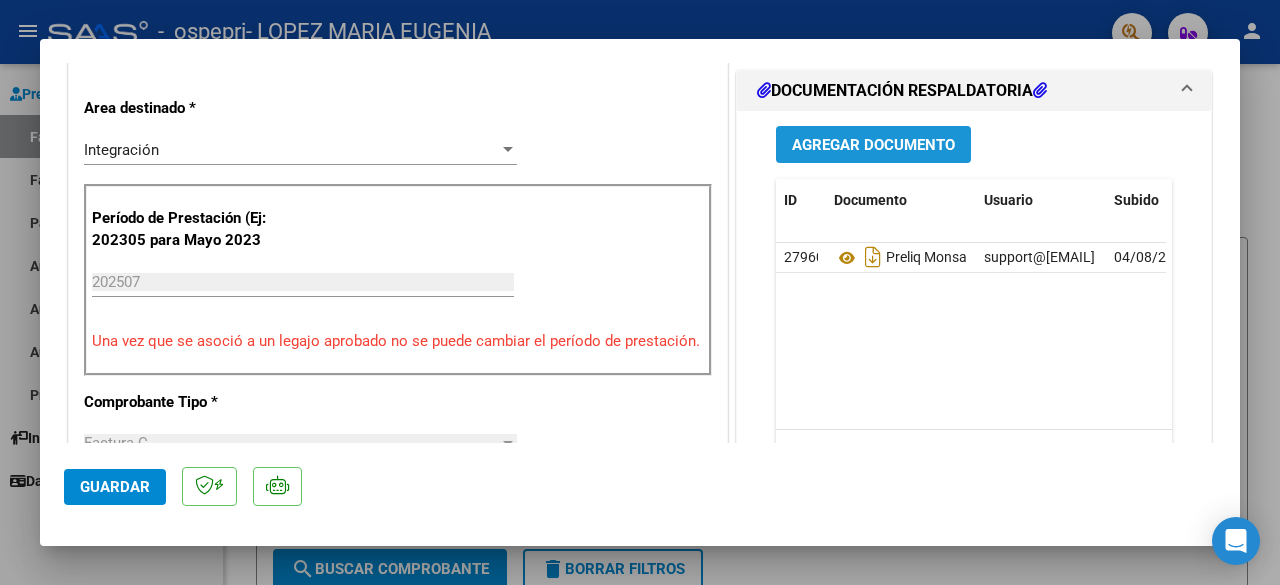 click on "Agregar Documento" at bounding box center (873, 145) 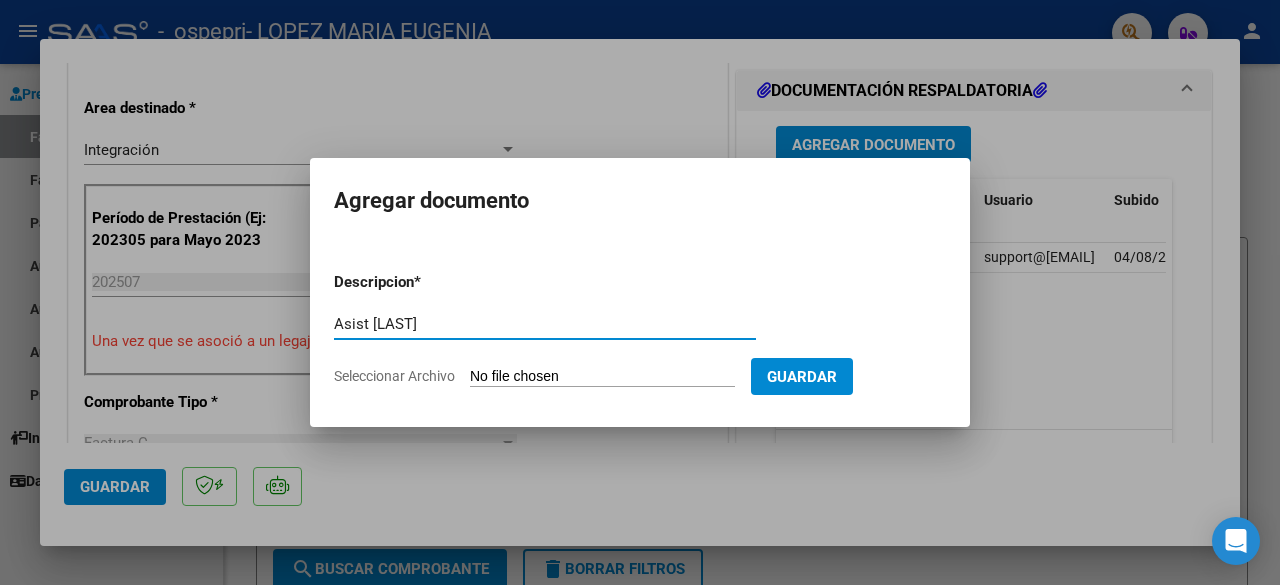 type on "Asist [LAST]" 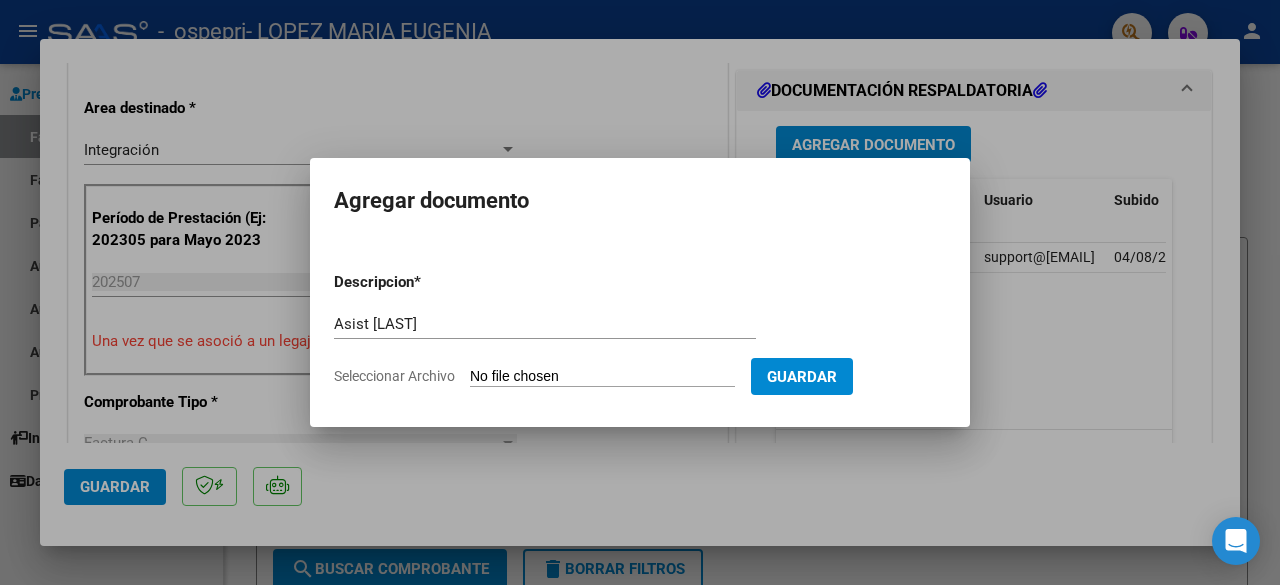 click on "Seleccionar Archivo" 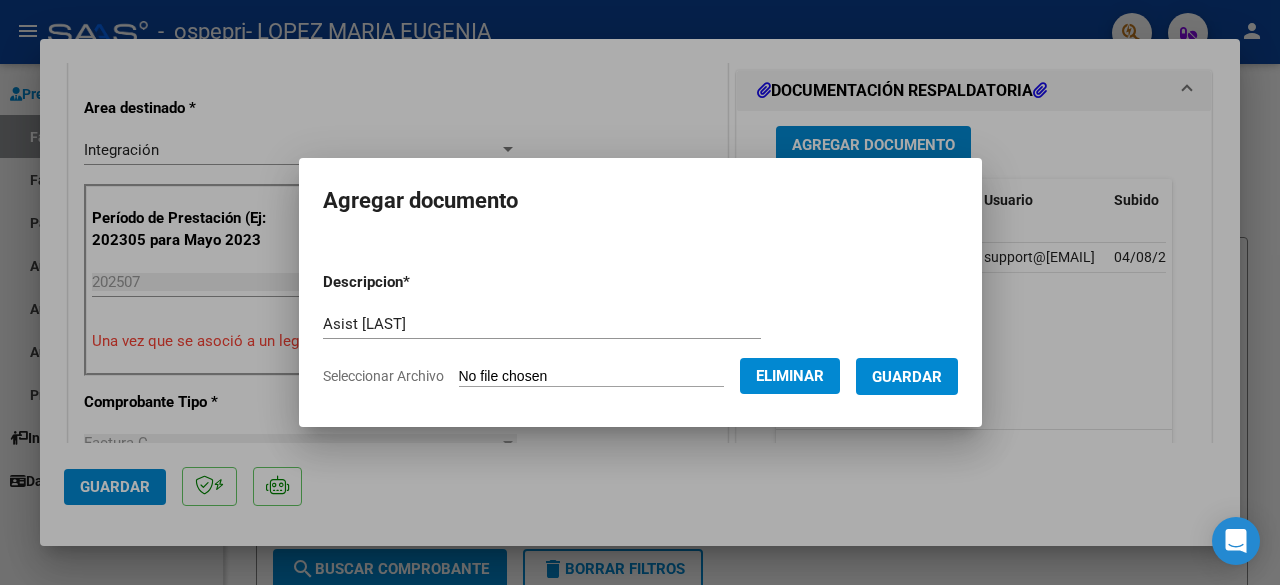 click on "Guardar" at bounding box center (907, 376) 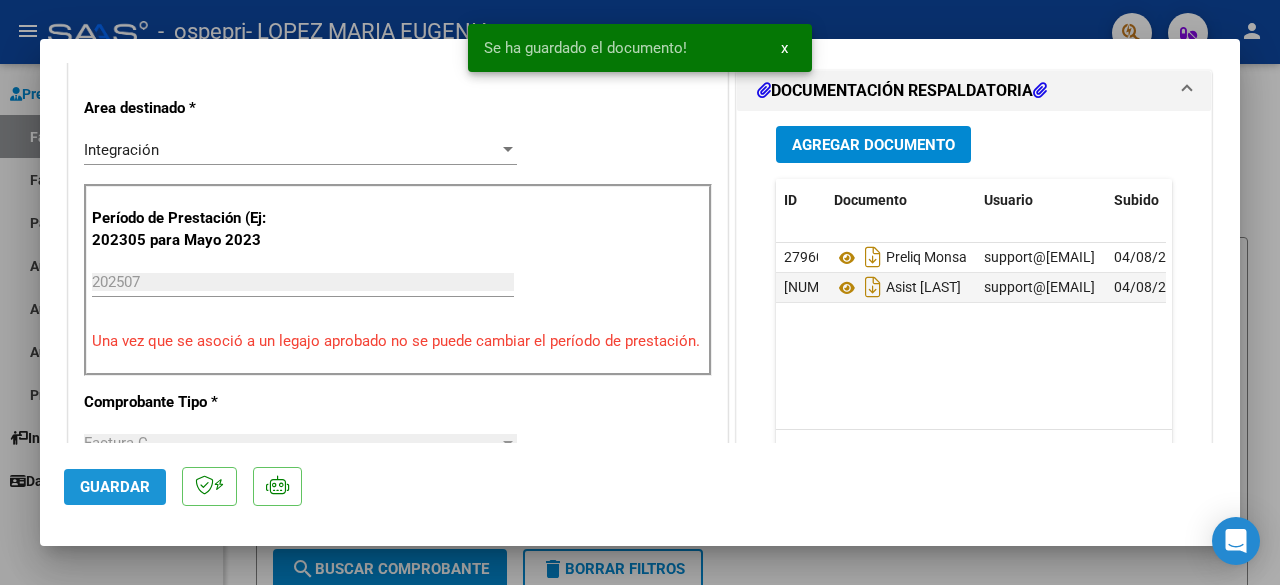 click on "Guardar" 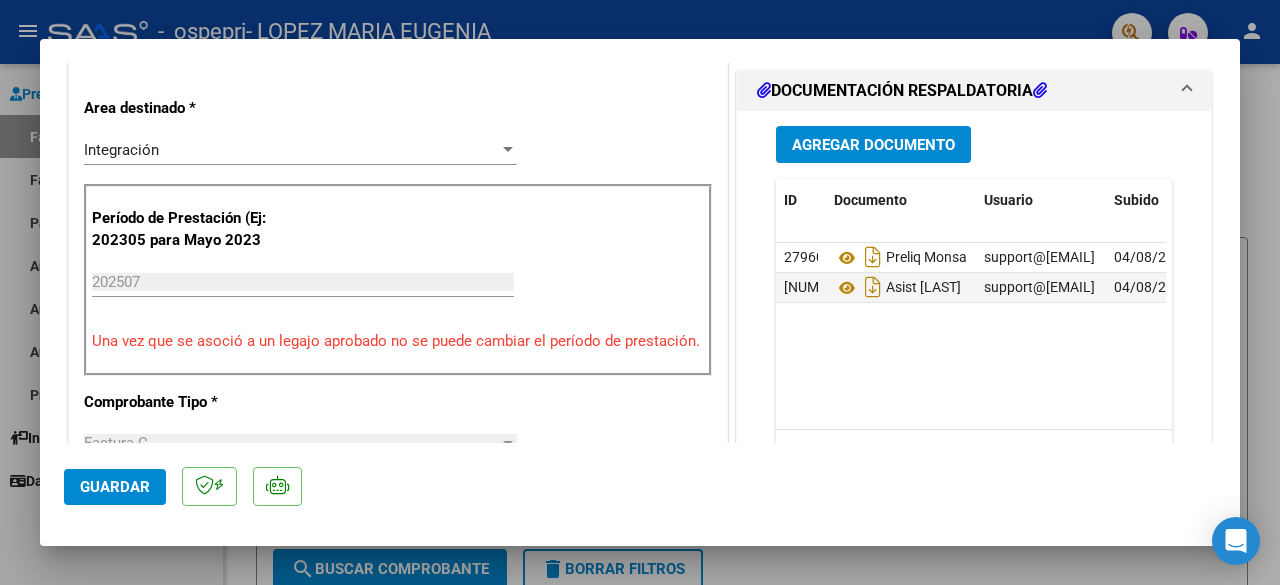click at bounding box center (640, 292) 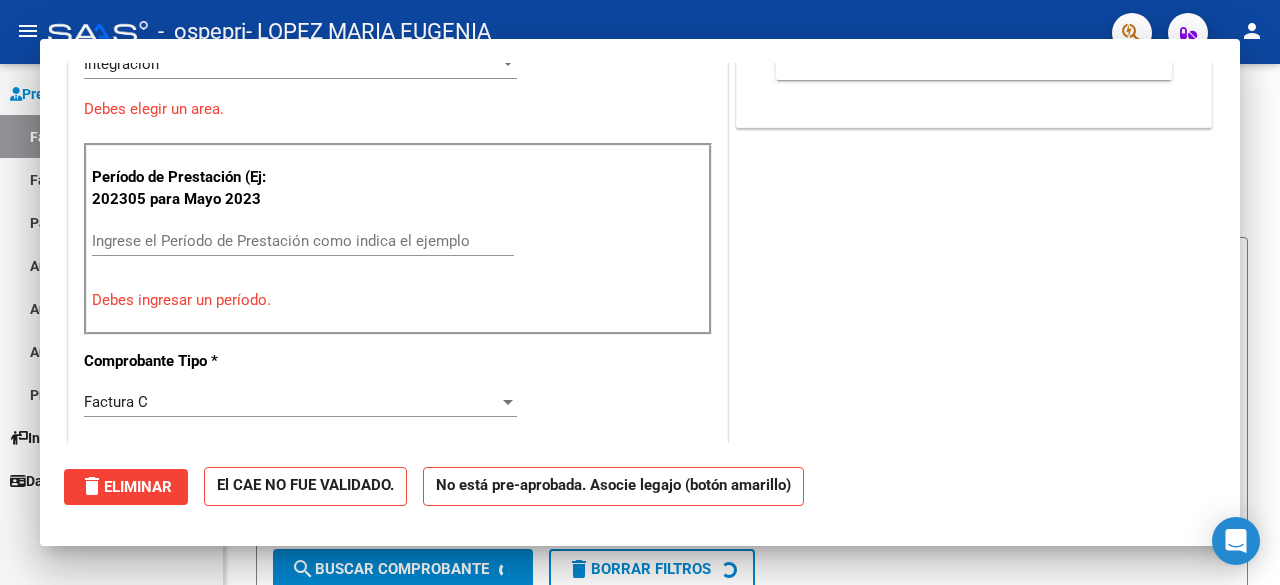 scroll, scrollTop: 0, scrollLeft: 0, axis: both 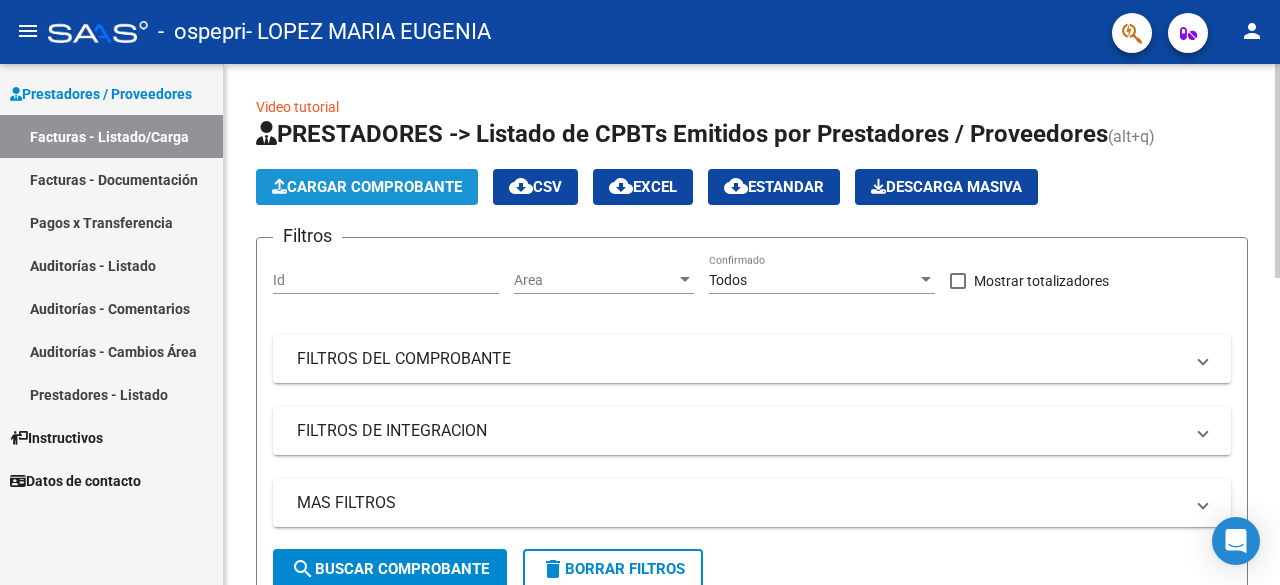 click on "Cargar Comprobante" 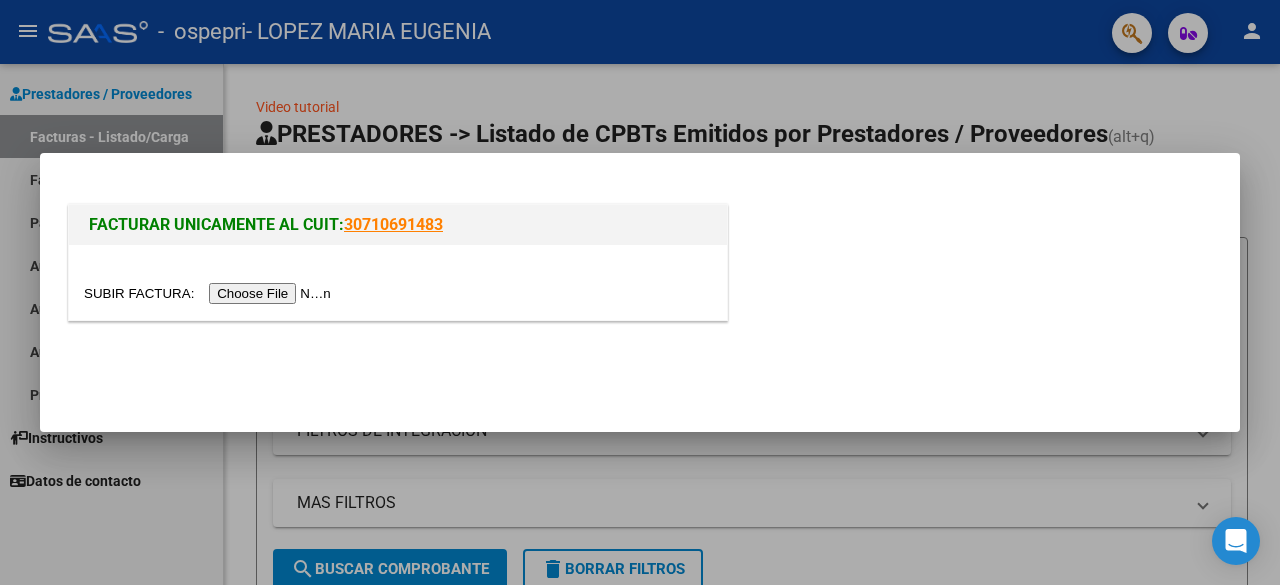 click at bounding box center [210, 293] 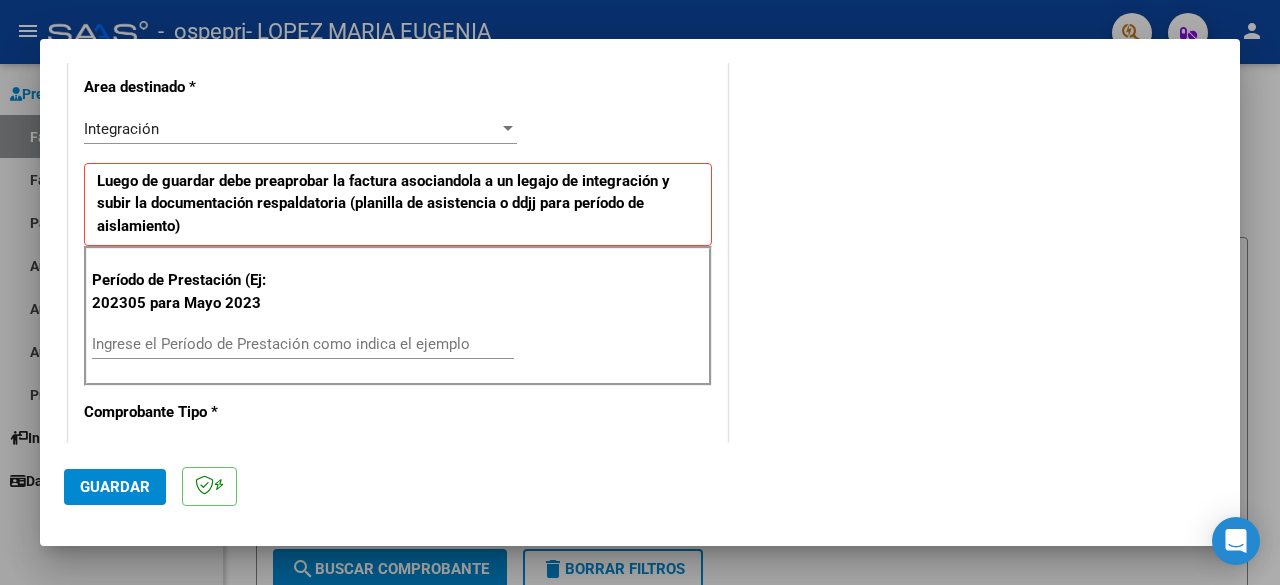 scroll, scrollTop: 486, scrollLeft: 0, axis: vertical 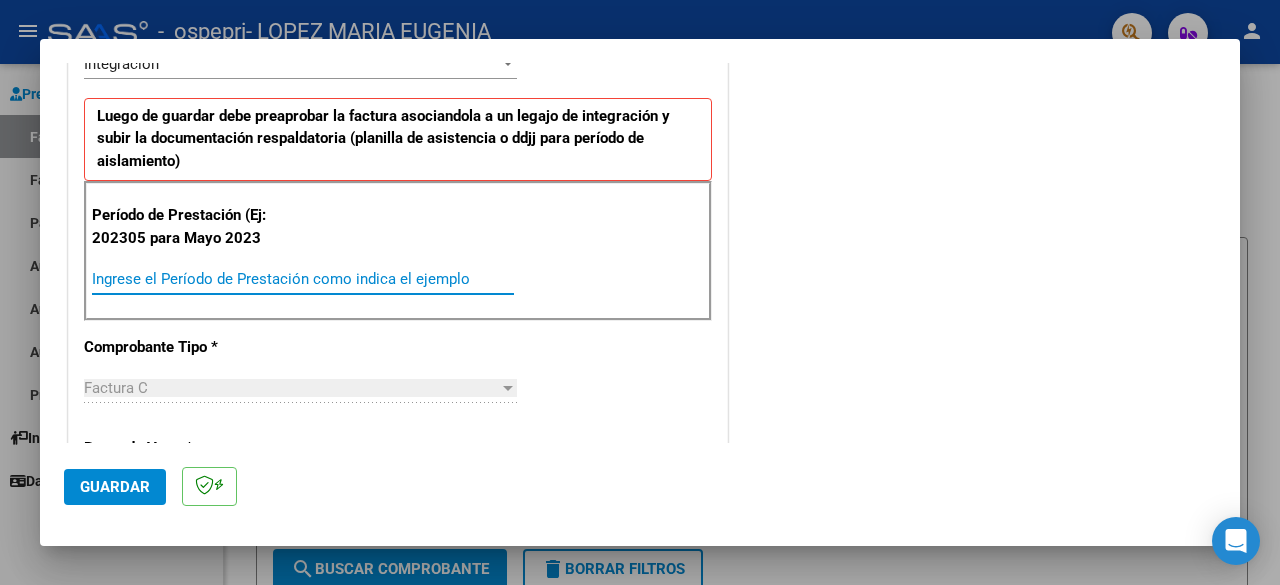 click on "Ingrese el Período de Prestación como indica el ejemplo" at bounding box center (303, 279) 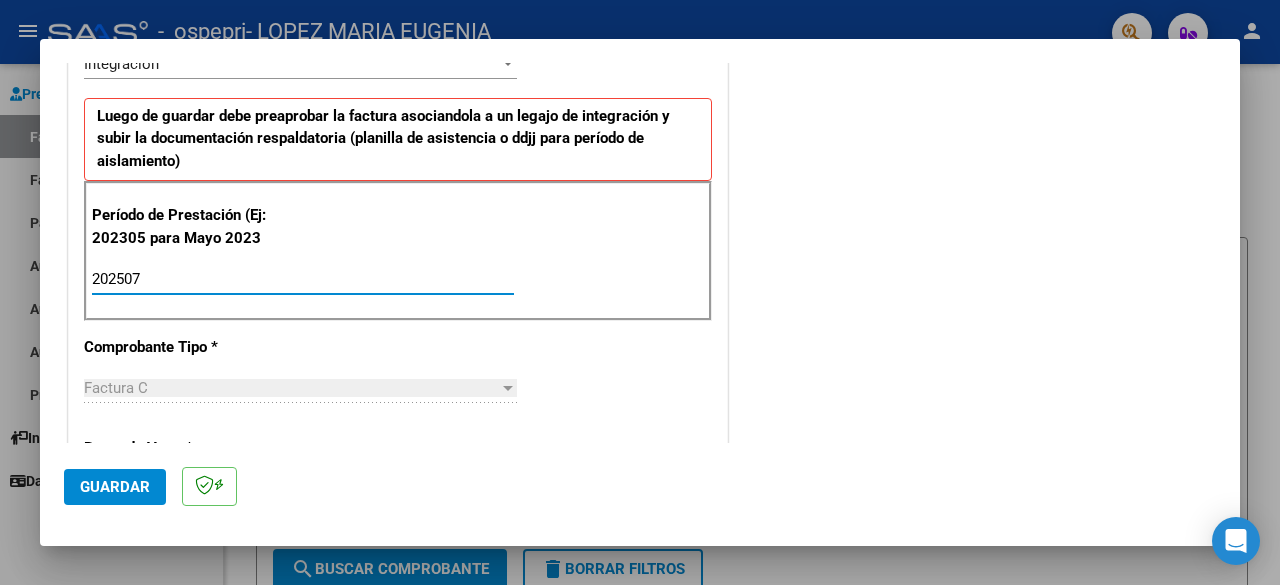 type on "202507" 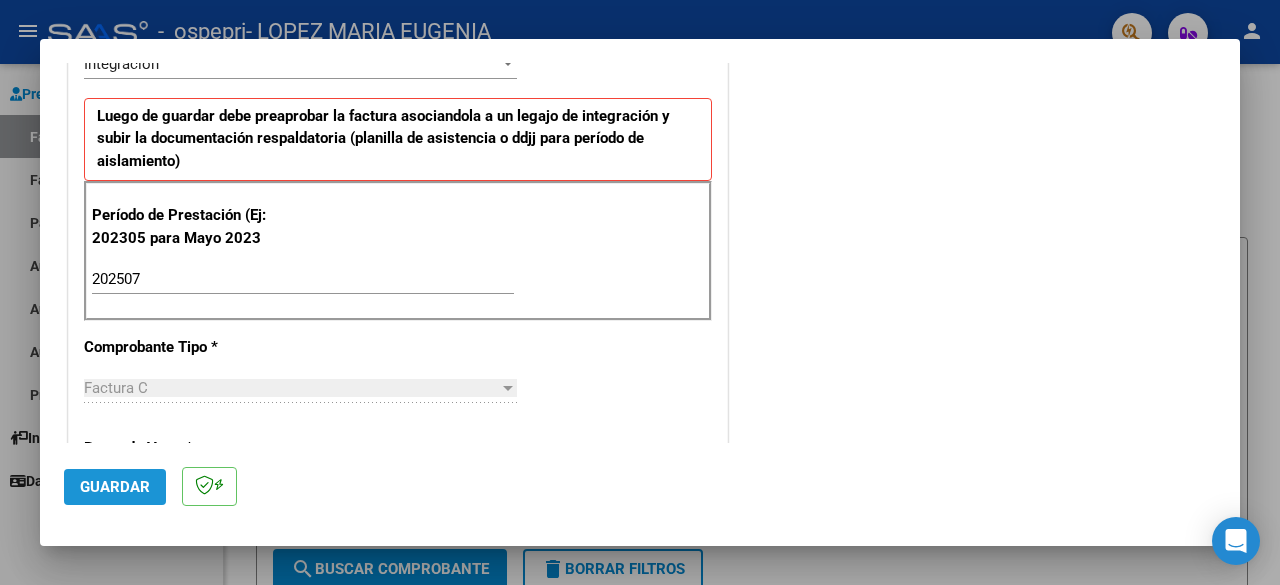 click on "Guardar" 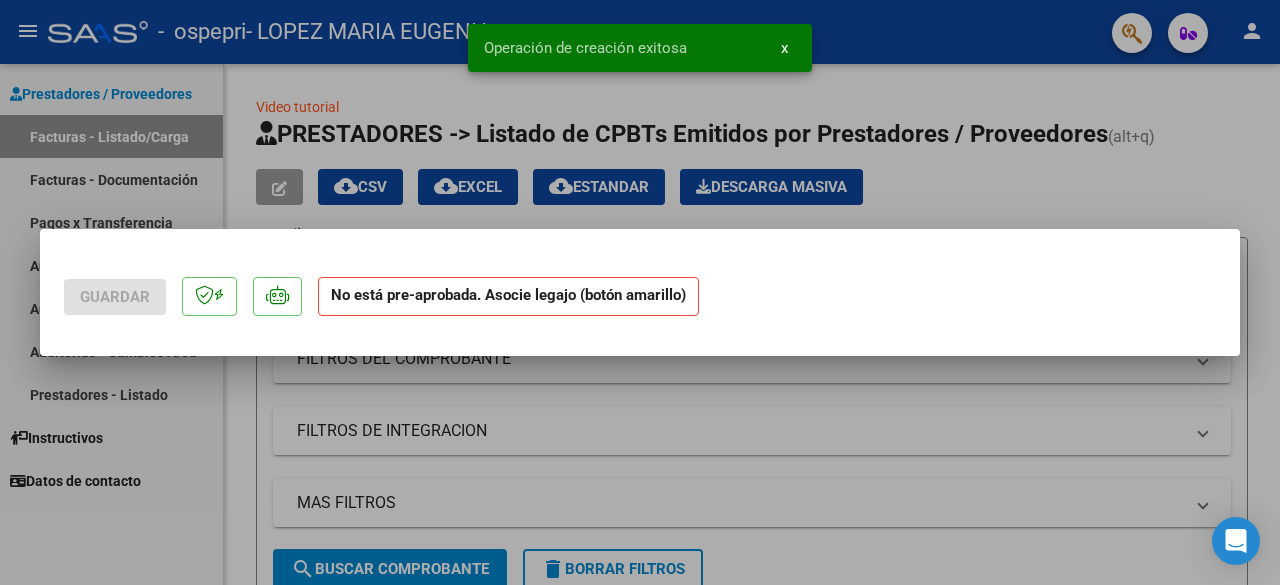 scroll, scrollTop: 0, scrollLeft: 0, axis: both 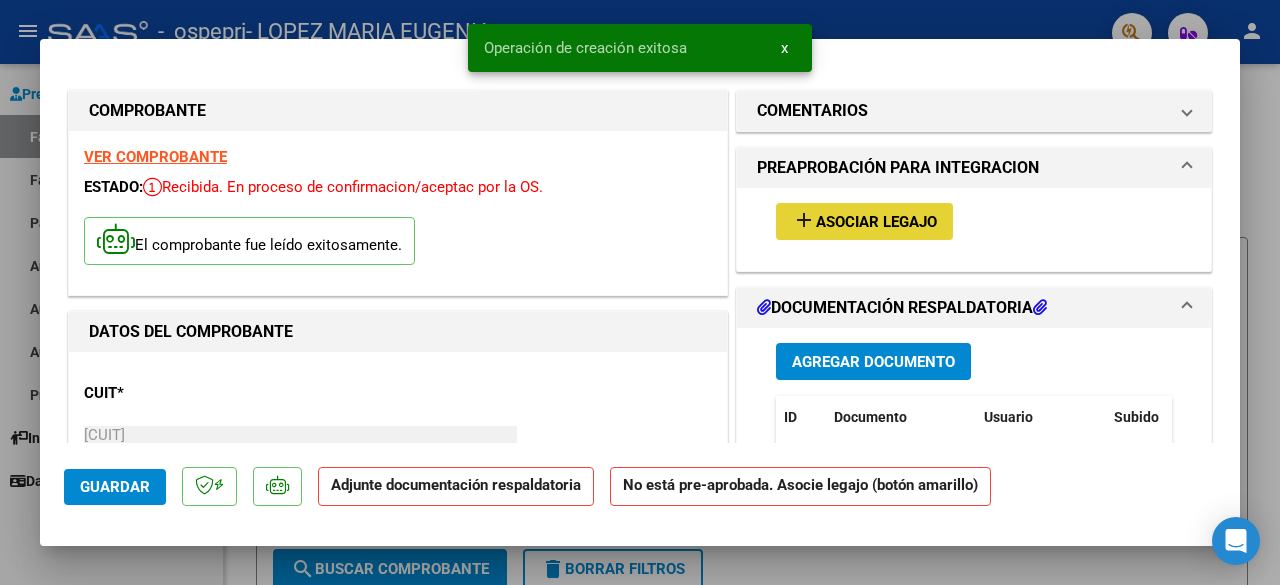 click on "Asociar Legajo" at bounding box center (876, 222) 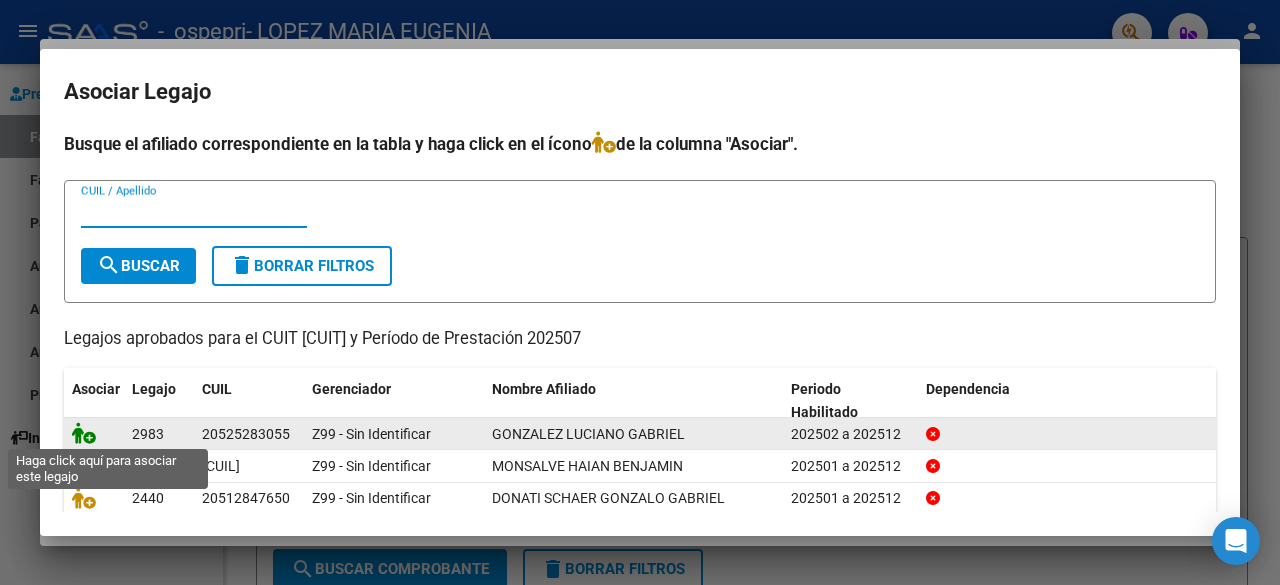 click 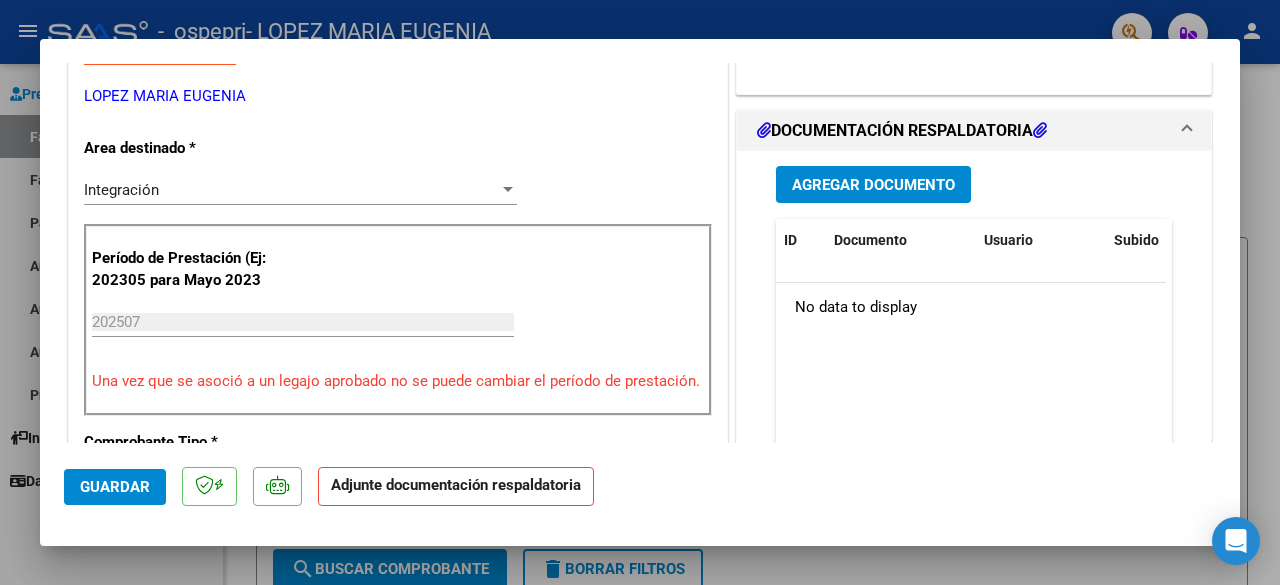 scroll, scrollTop: 439, scrollLeft: 0, axis: vertical 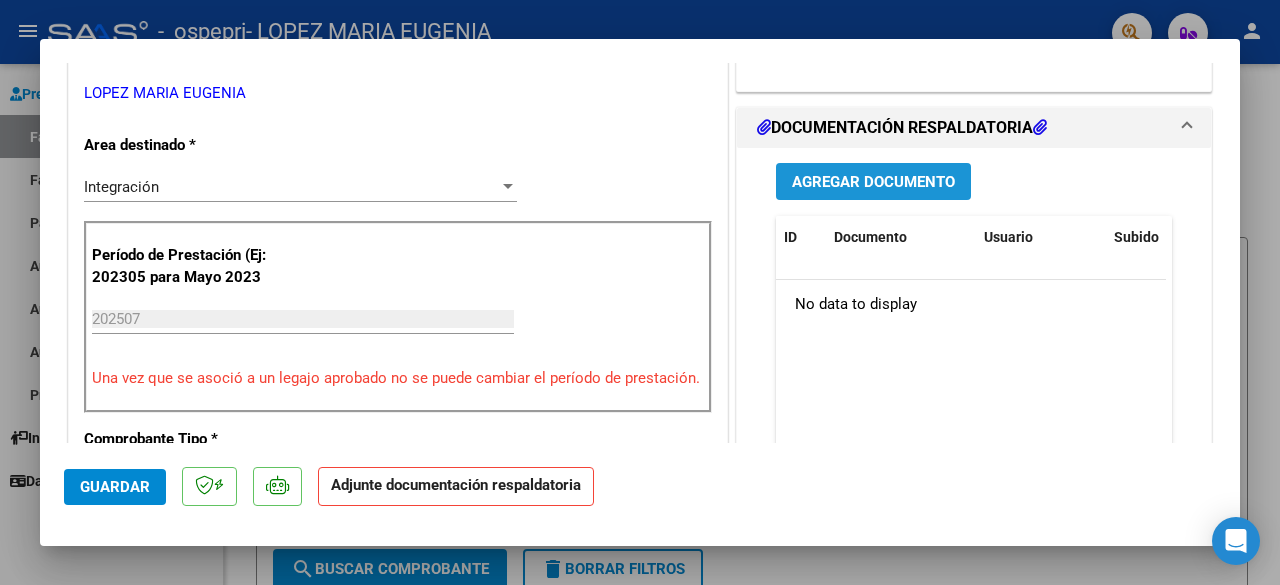 click on "Agregar Documento" at bounding box center (873, 182) 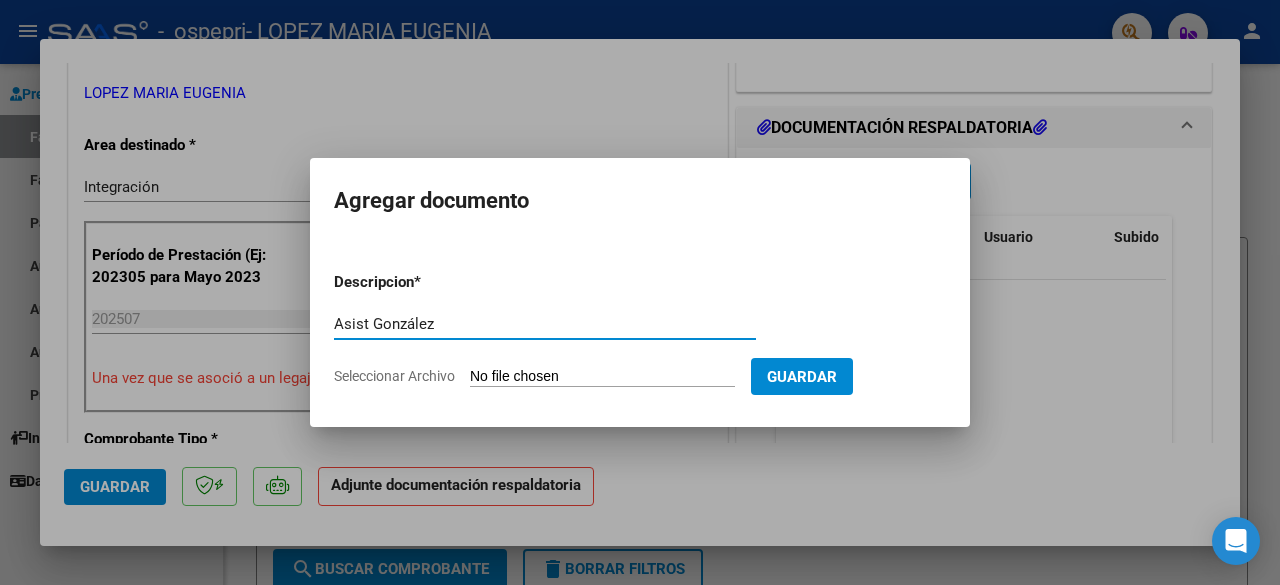 type on "Asist González" 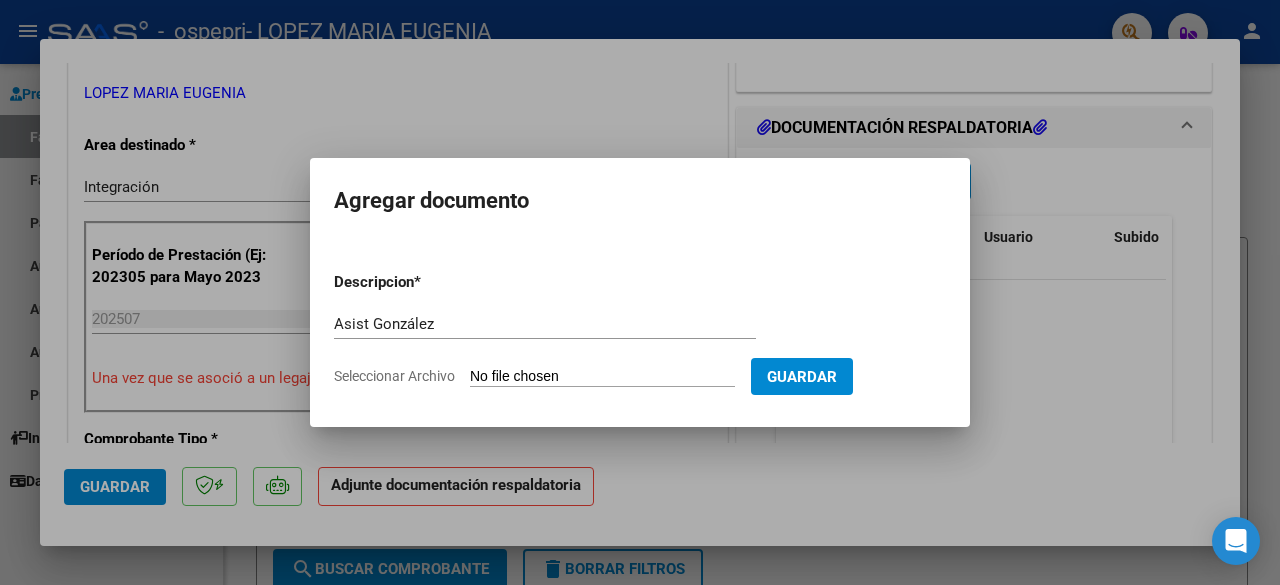 drag, startPoint x: 744, startPoint y: 366, endPoint x: 396, endPoint y: 373, distance: 348.0704 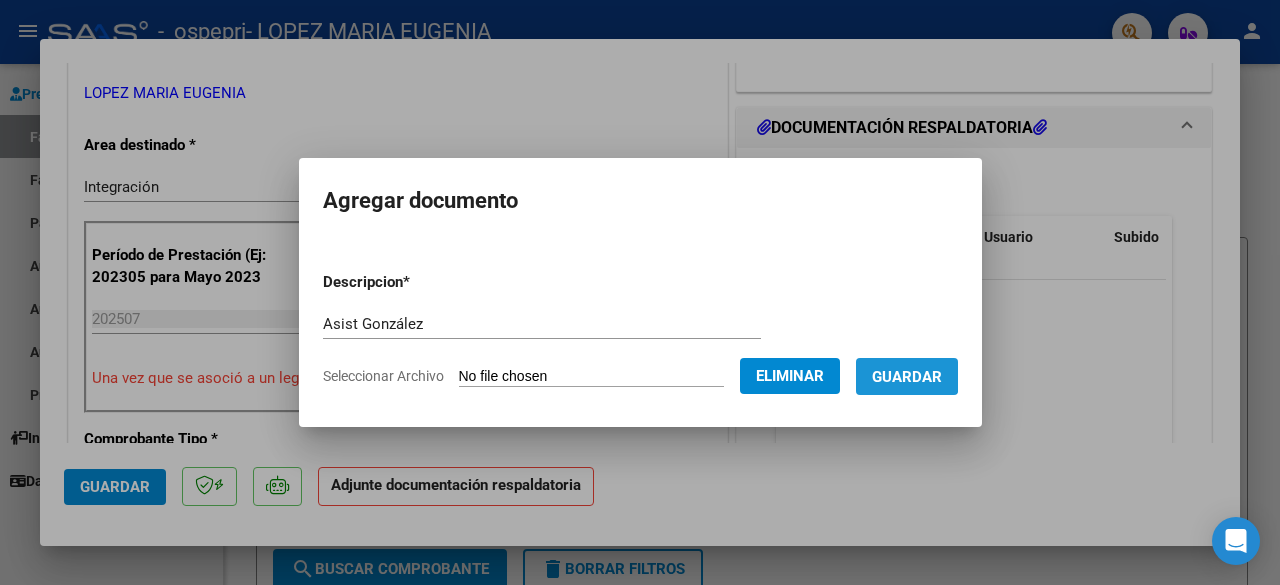 click on "Guardar" at bounding box center [907, 377] 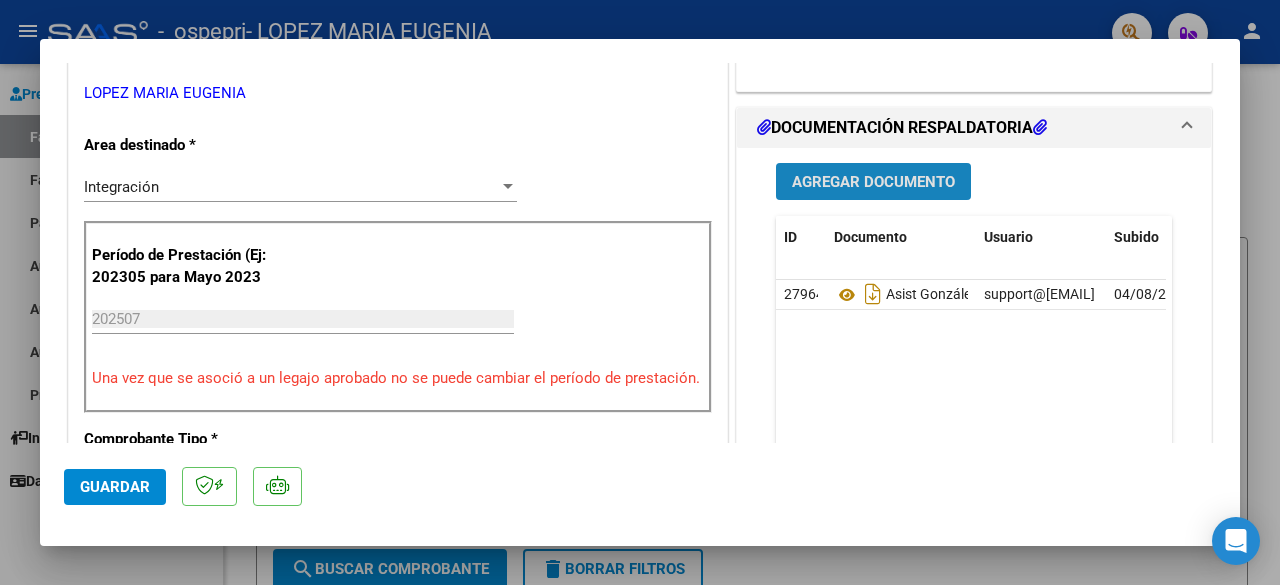 click on "Agregar Documento" at bounding box center [873, 182] 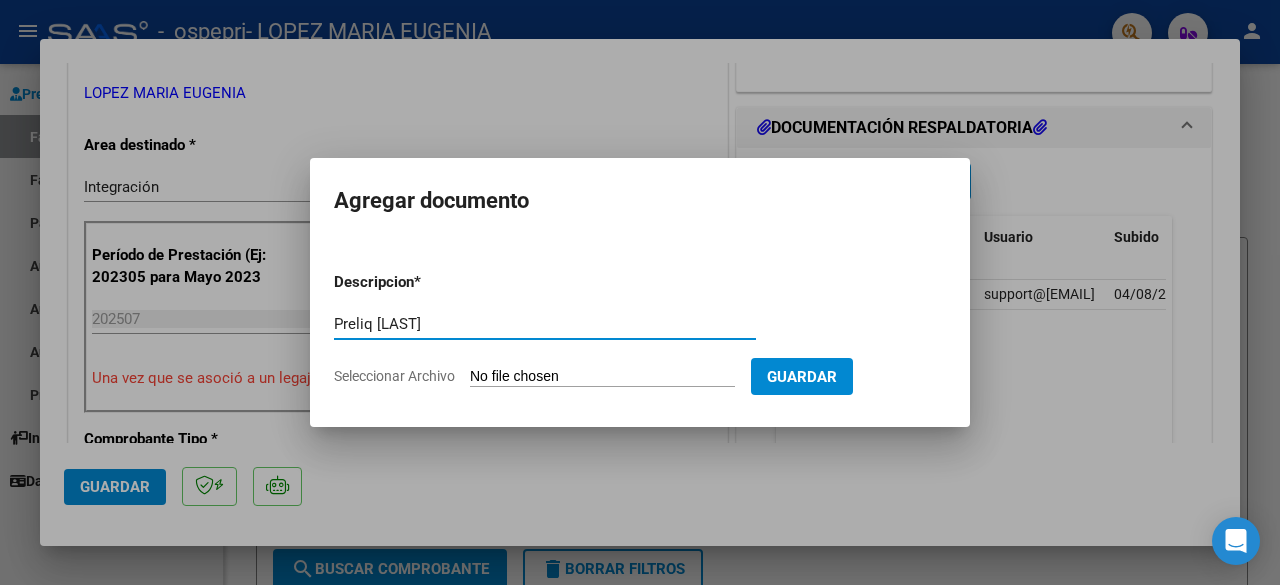 type on "Preliq [LAST]" 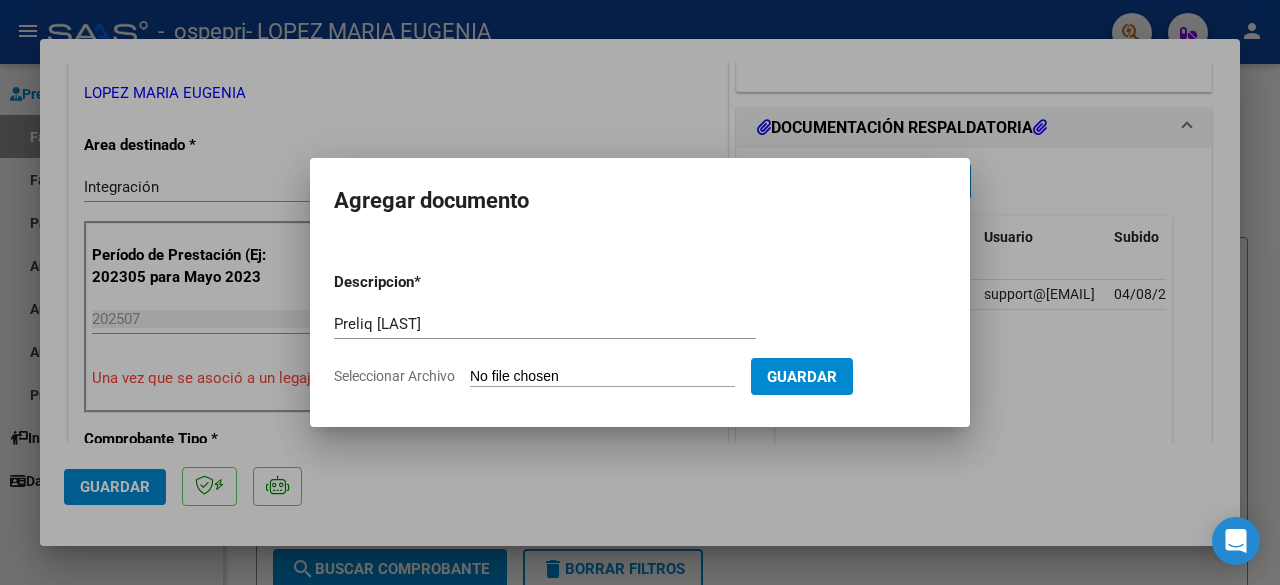 click on "Seleccionar Archivo" 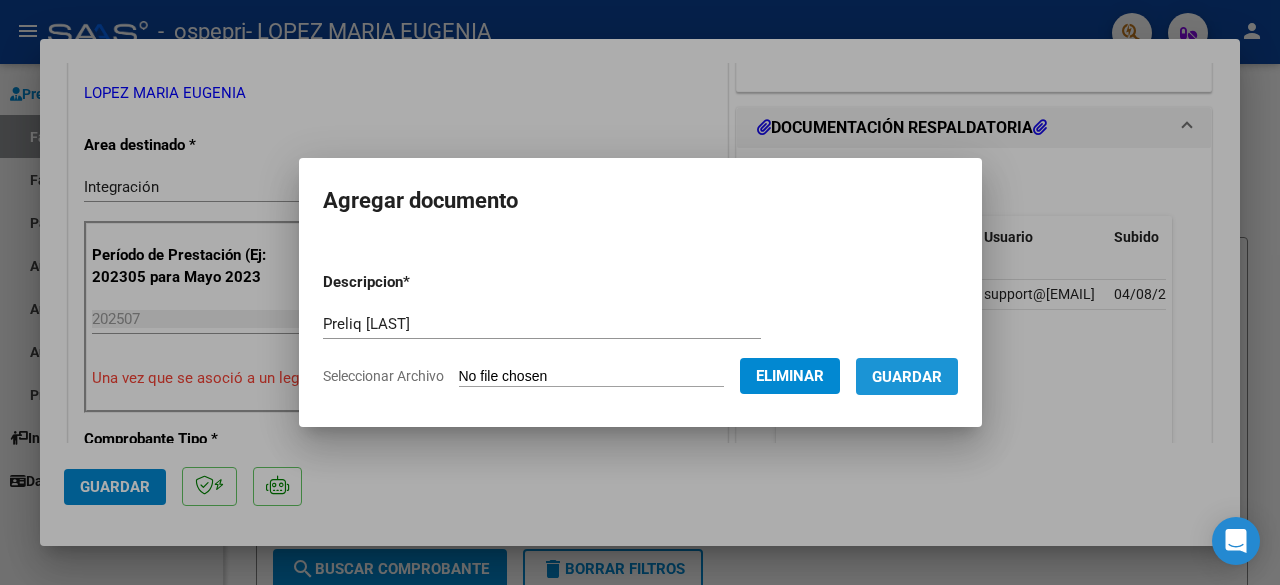 click on "Guardar" at bounding box center (907, 377) 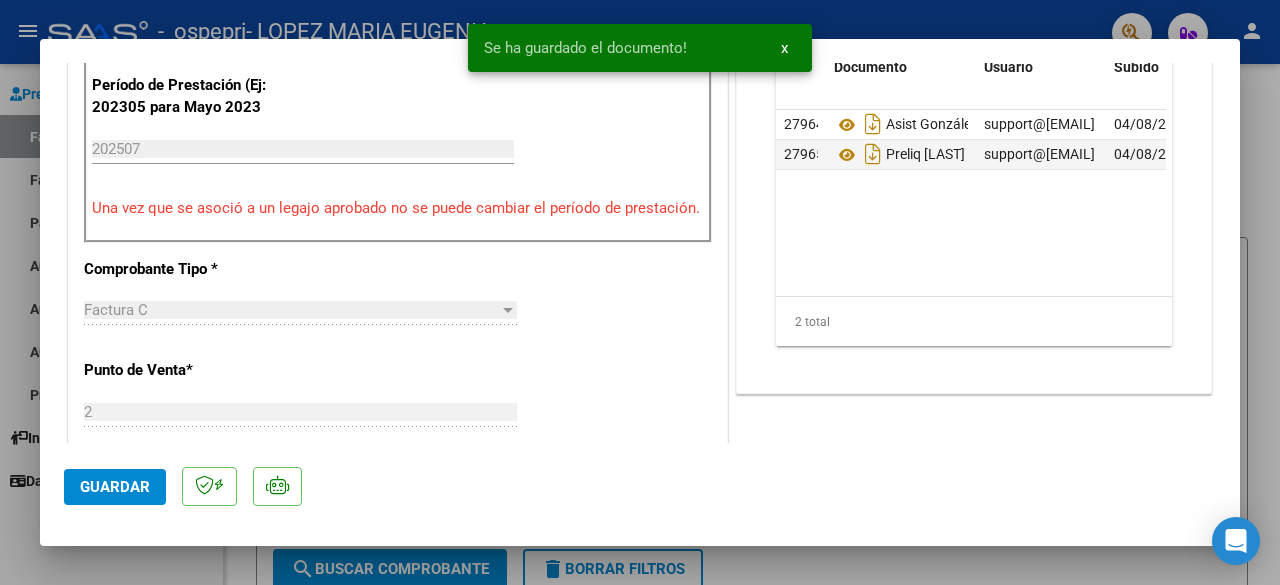 scroll, scrollTop: 630, scrollLeft: 0, axis: vertical 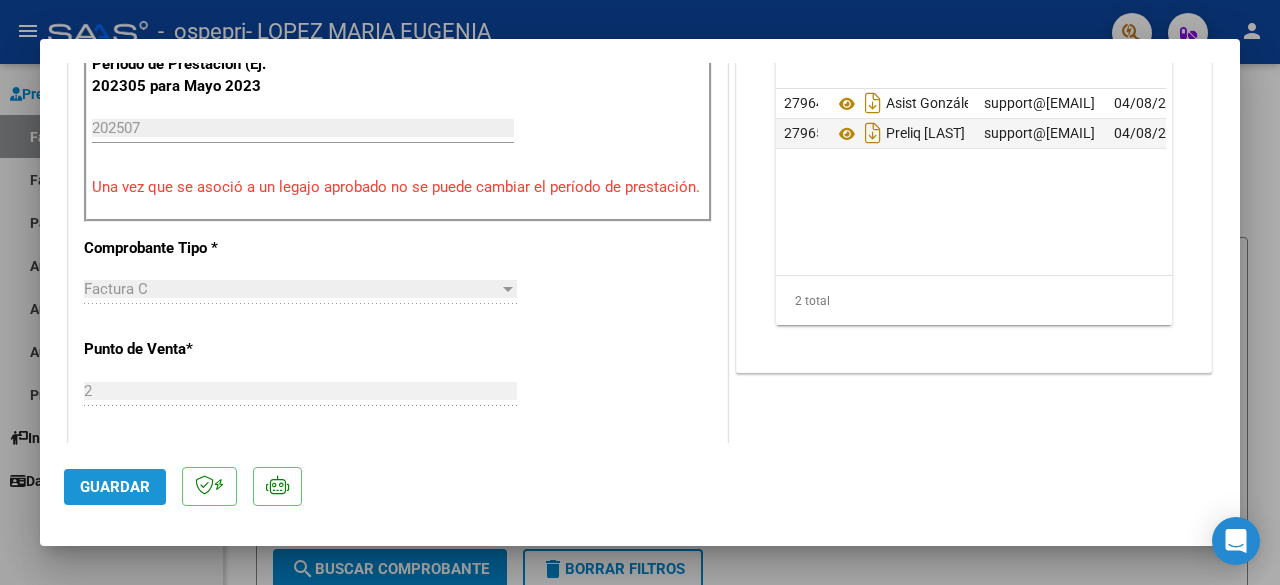 click on "Guardar" 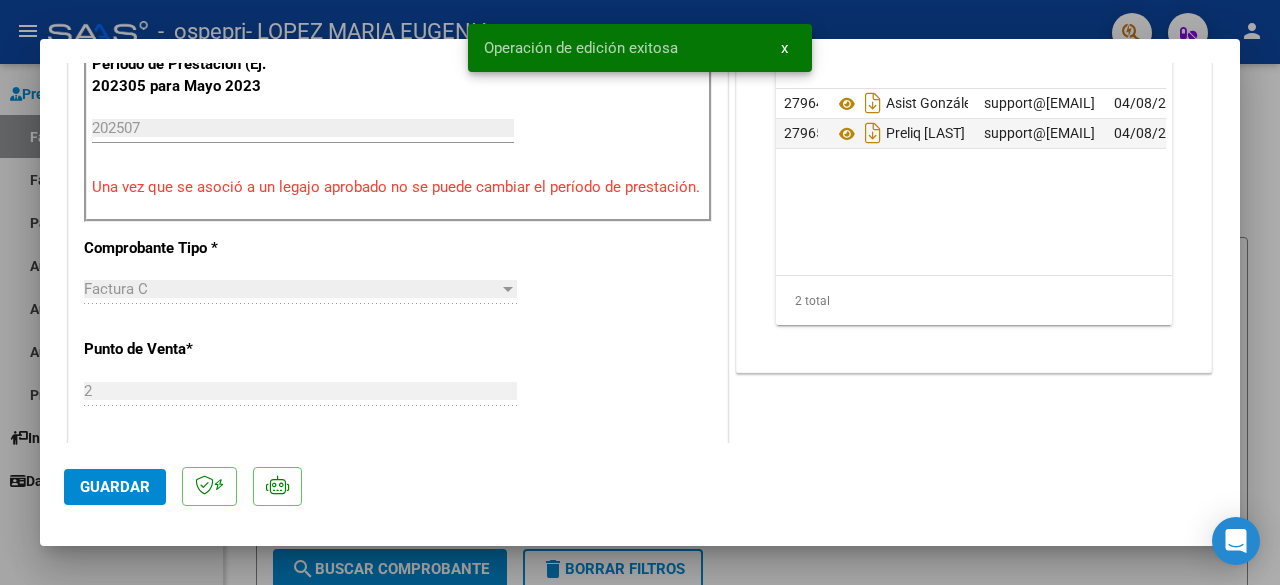click at bounding box center [640, 292] 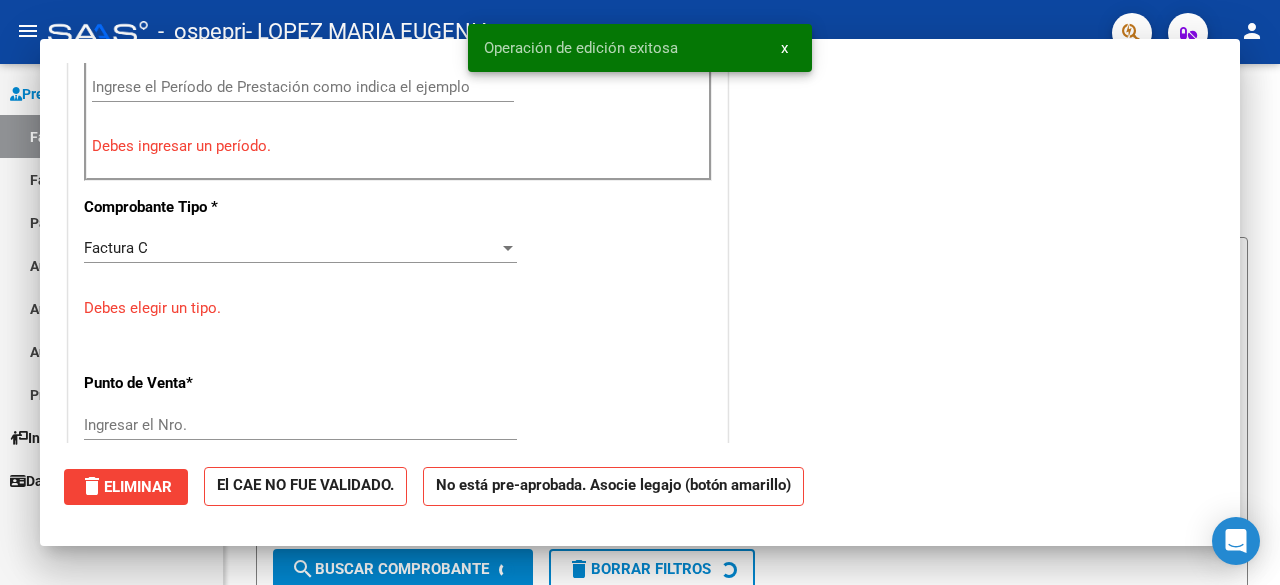 scroll, scrollTop: 0, scrollLeft: 0, axis: both 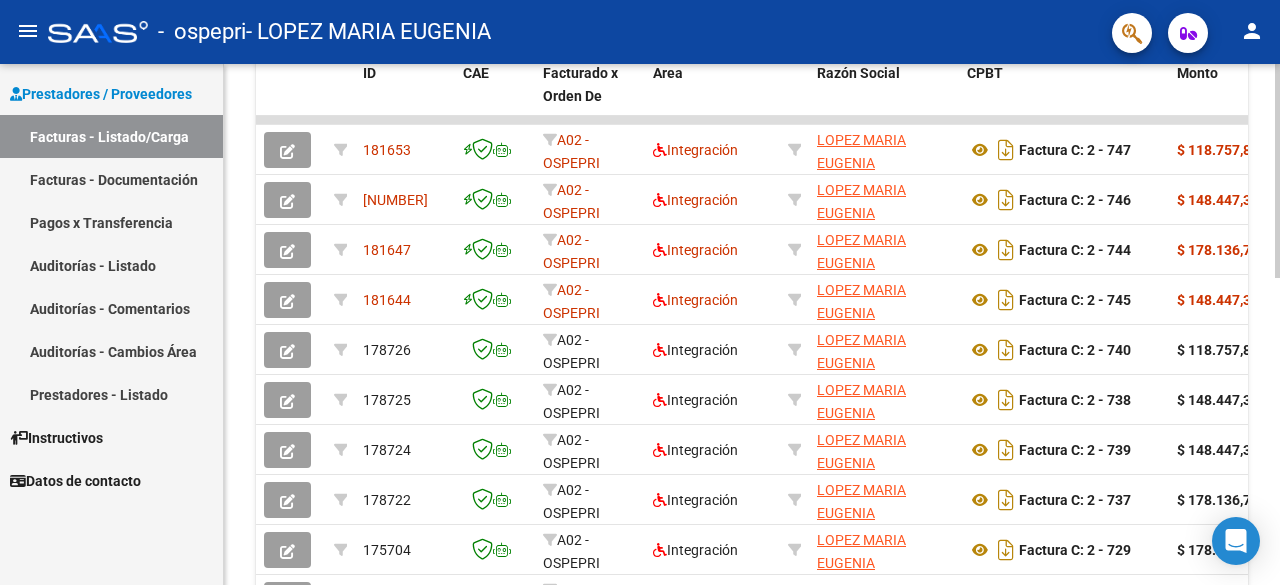 click on "Video tutorial   PRESTADORES -> Listado de CPBTs Emitidos por Prestadores / Proveedores (alt+q)   Cargar Comprobante
cloud_download  CSV  cloud_download  EXCEL  cloud_download  Estandar   Descarga Masiva
Filtros Id Area Area Todos Confirmado   Mostrar totalizadores   FILTROS DEL COMPROBANTE  Comprobante Tipo Comprobante Tipo Start date – End date Fec. Comprobante Desde / Hasta Días Emisión Desde(cant. días) Días Emisión Hasta(cant. días) CUIT / Razón Social Pto. Venta Nro. Comprobante Código SSS CAE Válido CAE Válido Todos Cargado Módulo Hosp. Todos Tiene facturacion Apócrifa Hospital Refes  FILTROS DE INTEGRACION  Período De Prestación Campos del Archivo de Rendición Devuelto x SSS (dr_envio) Todos Rendido x SSS (dr_envio) Tipo de Registro Tipo de Registro Período Presentación Período Presentación Campos del Legajo Asociado (preaprobación) Afiliado Legajo (cuil/nombre) Todos Solo facturas preaprobadas  MAS FILTROS  Todos Con Doc. Respaldatoria Todos Con Trazabilidad Todos – – 1" 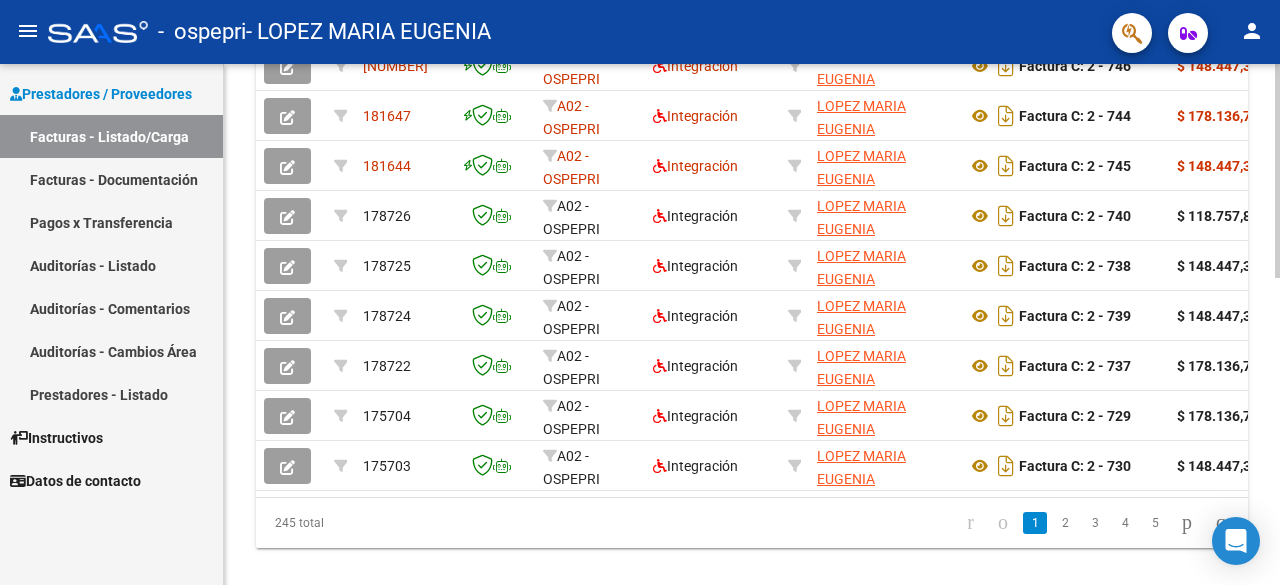scroll, scrollTop: 722, scrollLeft: 0, axis: vertical 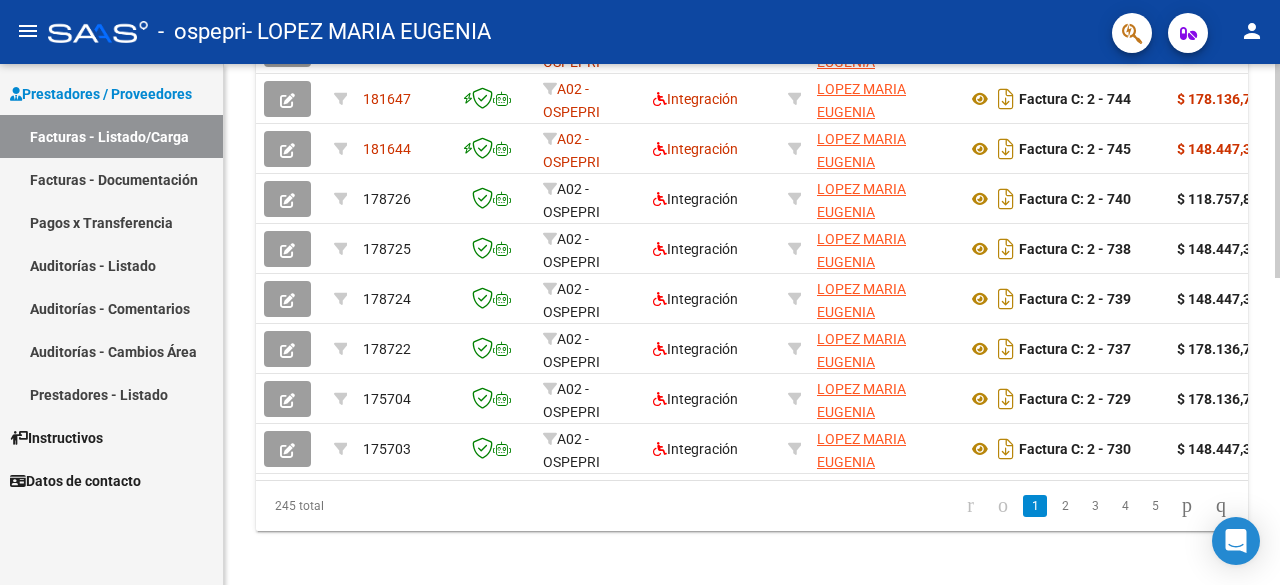 click on "Video tutorial   PRESTADORES -> Listado de CPBTs Emitidos por Prestadores / Proveedores (alt+q)   Cargar Comprobante
cloud_download  CSV  cloud_download  EXCEL  cloud_download  Estandar   Descarga Masiva
Filtros Id Area Area Todos Confirmado   Mostrar totalizadores   FILTROS DEL COMPROBANTE  Comprobante Tipo Comprobante Tipo Start date – End date Fec. Comprobante Desde / Hasta Días Emisión Desde(cant. días) Días Emisión Hasta(cant. días) CUIT / Razón Social Pto. Venta Nro. Comprobante Código SSS CAE Válido CAE Válido Todos Cargado Módulo Hosp. Todos Tiene facturacion Apócrifa Hospital Refes  FILTROS DE INTEGRACION  Período De Prestación Campos del Archivo de Rendición Devuelto x SSS (dr_envio) Todos Rendido x SSS (dr_envio) Tipo de Registro Tipo de Registro Período Presentación Período Presentación Campos del Legajo Asociado (preaprobación) Afiliado Legajo (cuil/nombre) Todos Solo facturas preaprobadas  MAS FILTROS  Todos Con Doc. Respaldatoria Todos Con Trazabilidad Todos – – 1" 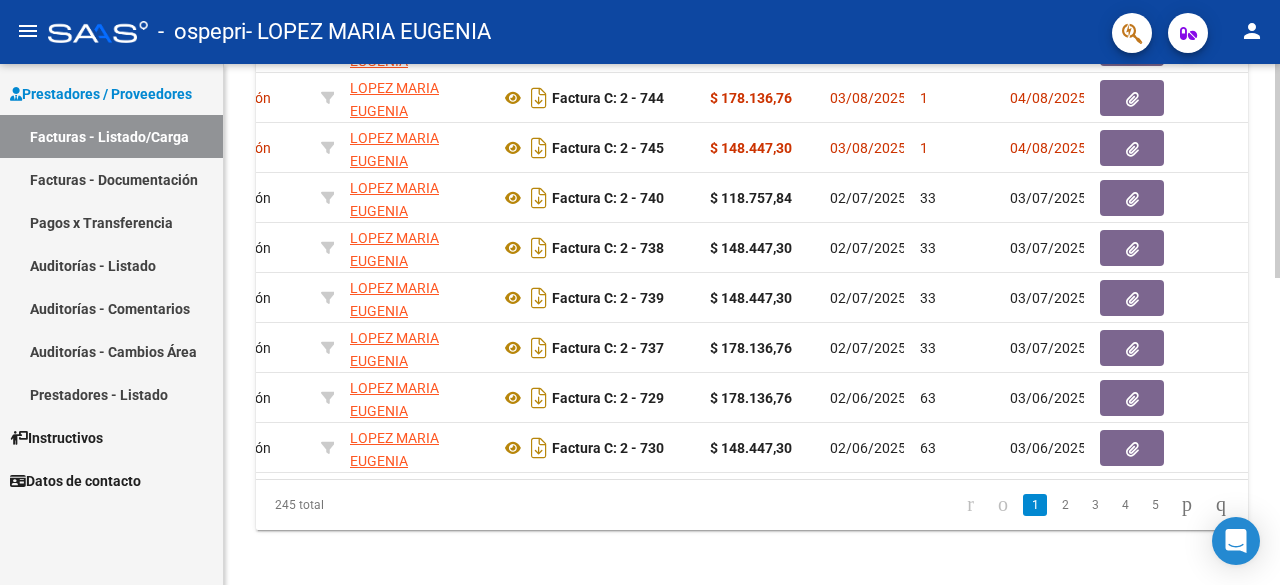 scroll, scrollTop: 0, scrollLeft: 514, axis: horizontal 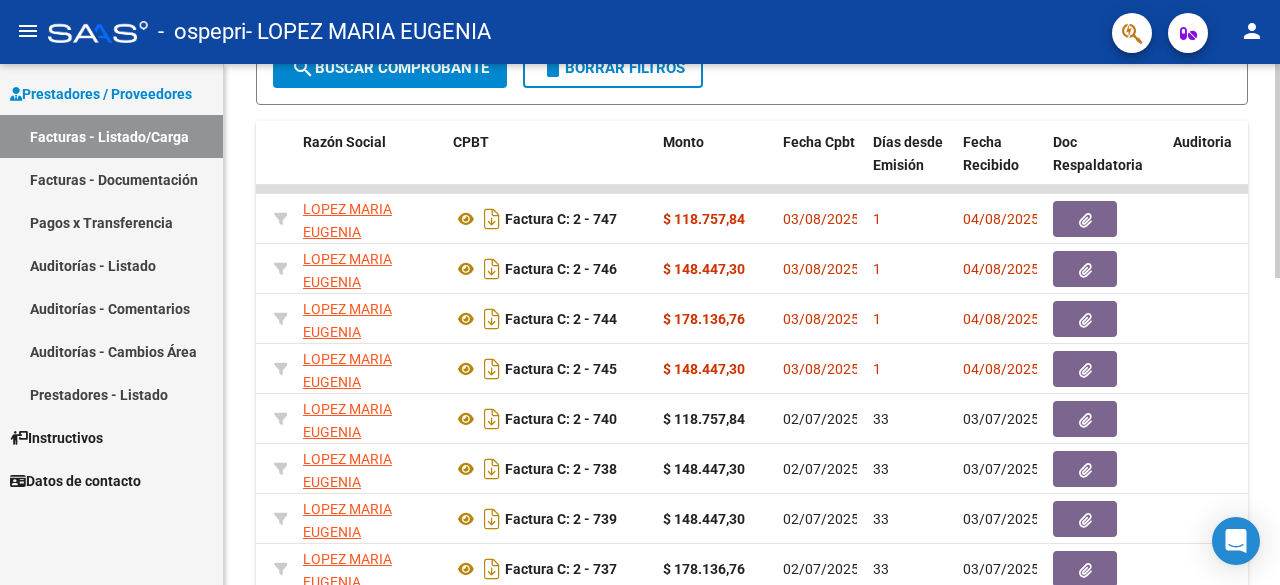 click 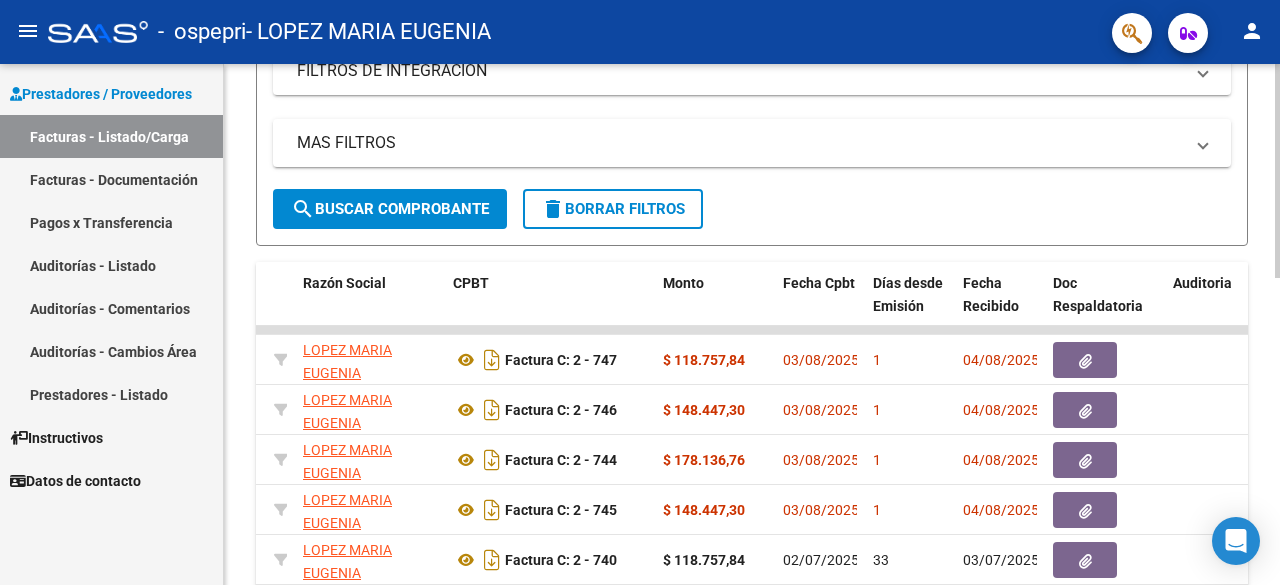 click 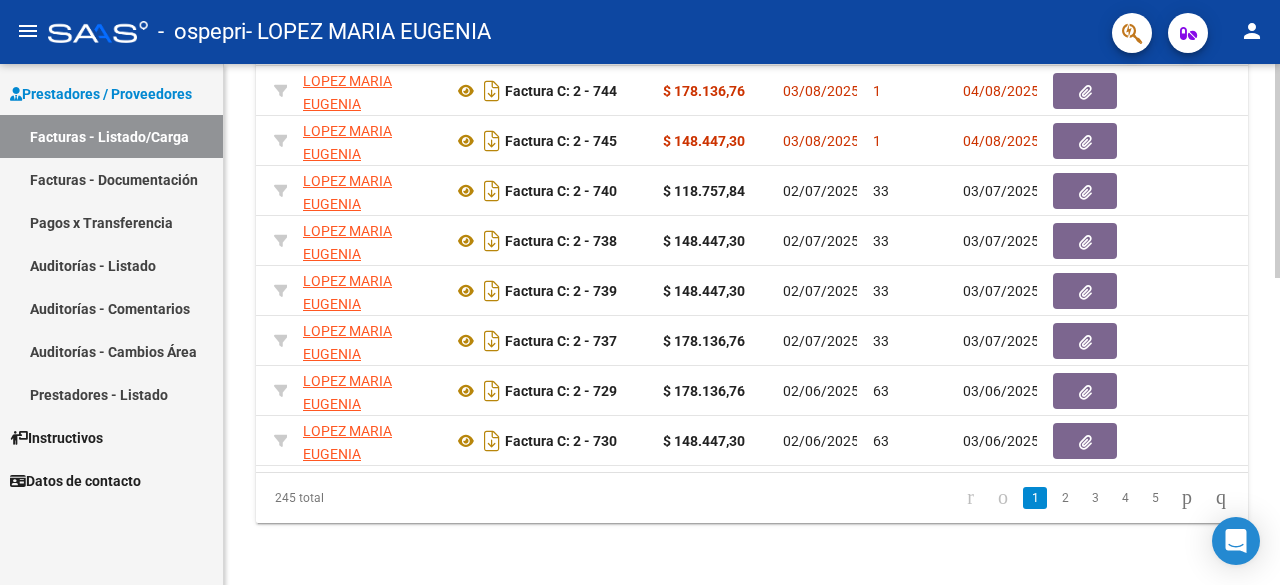 scroll, scrollTop: 744, scrollLeft: 0, axis: vertical 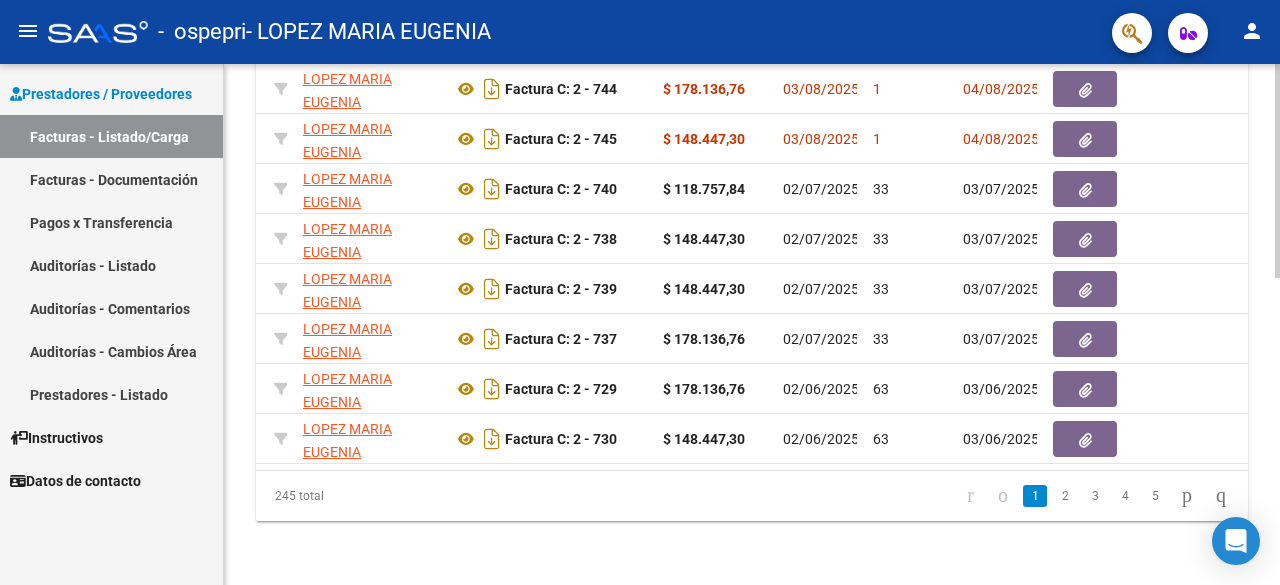 click 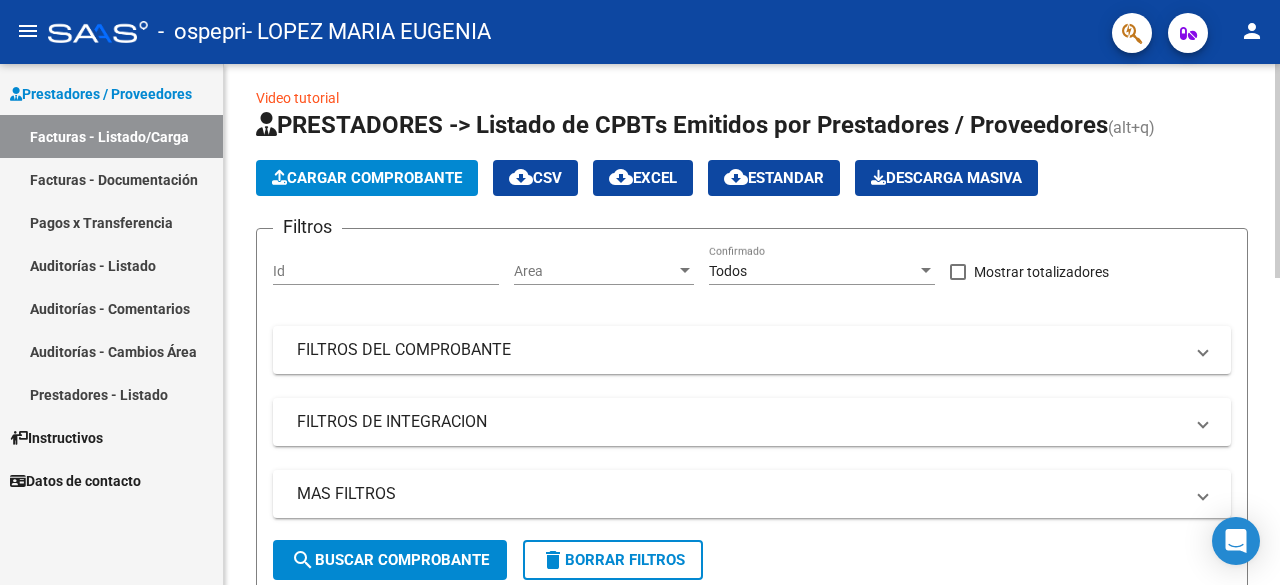 scroll, scrollTop: 14, scrollLeft: 0, axis: vertical 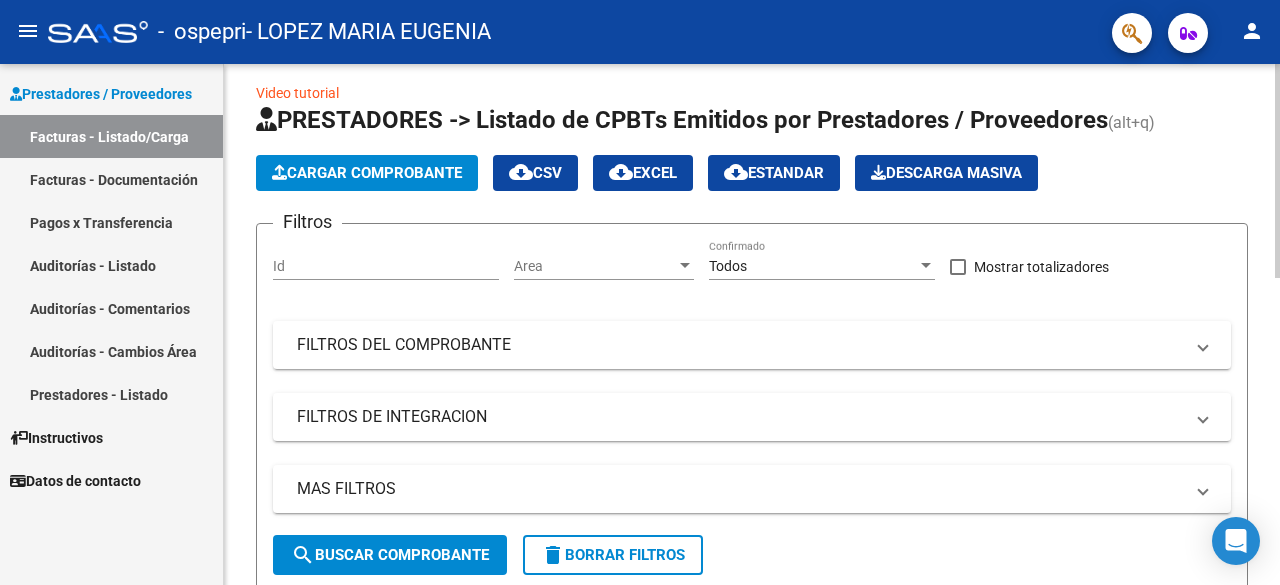 click 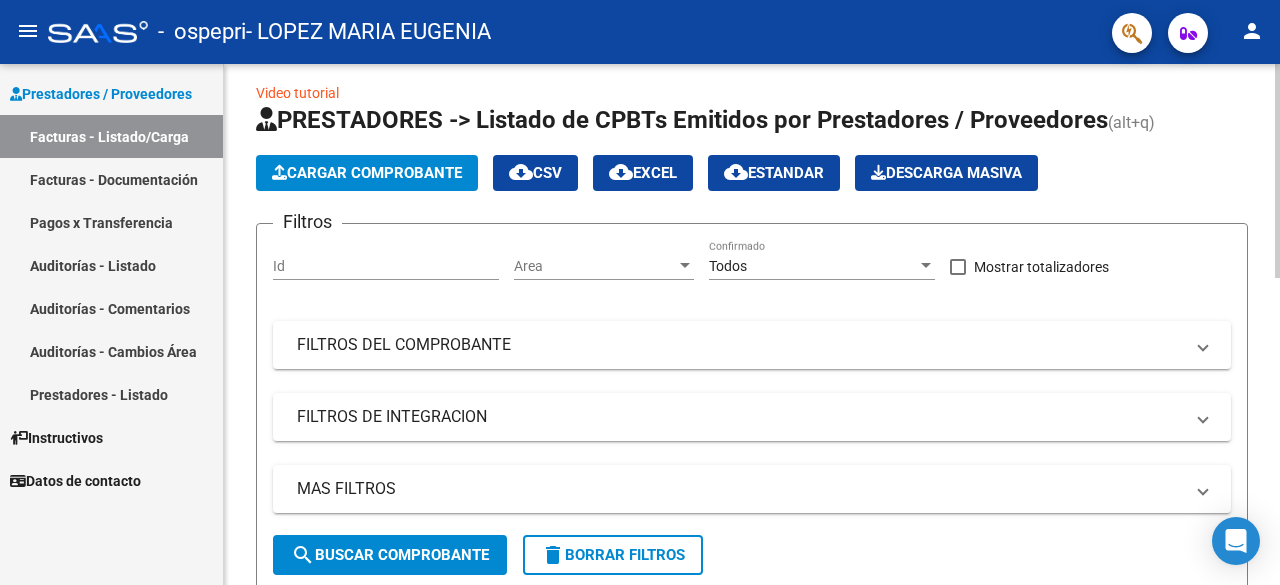 click 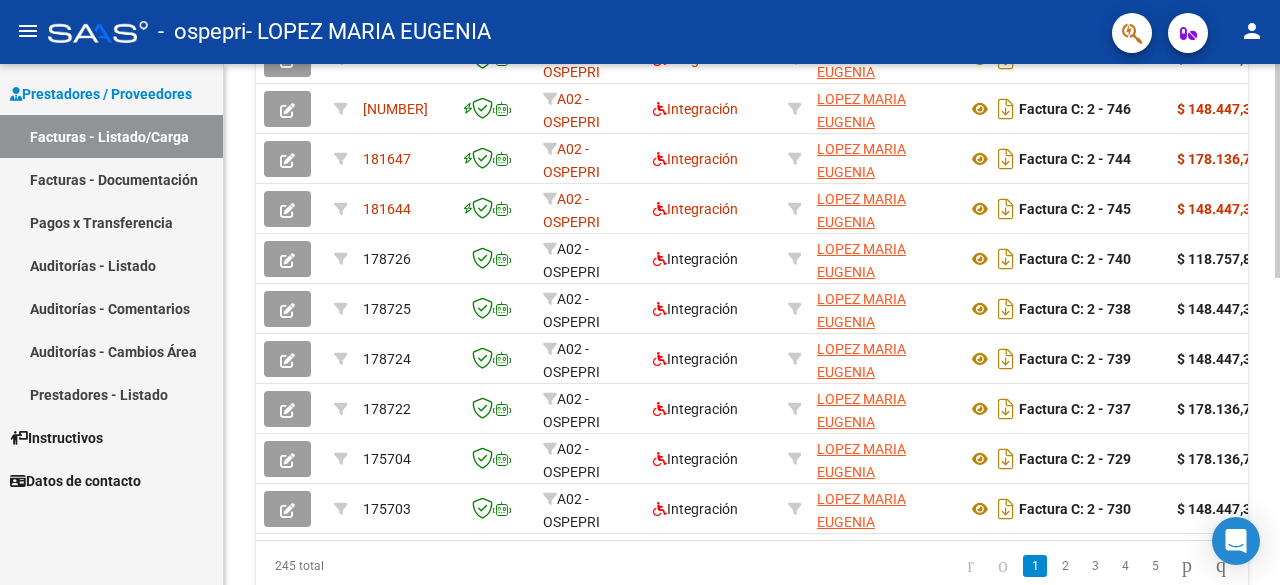 scroll, scrollTop: 666, scrollLeft: 0, axis: vertical 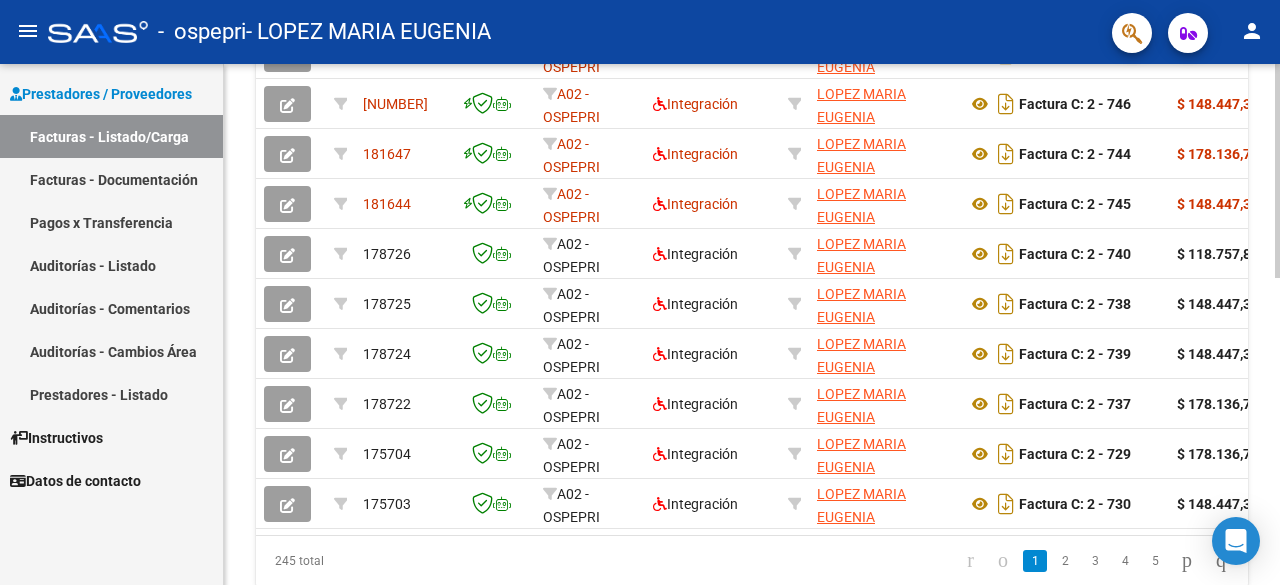 click 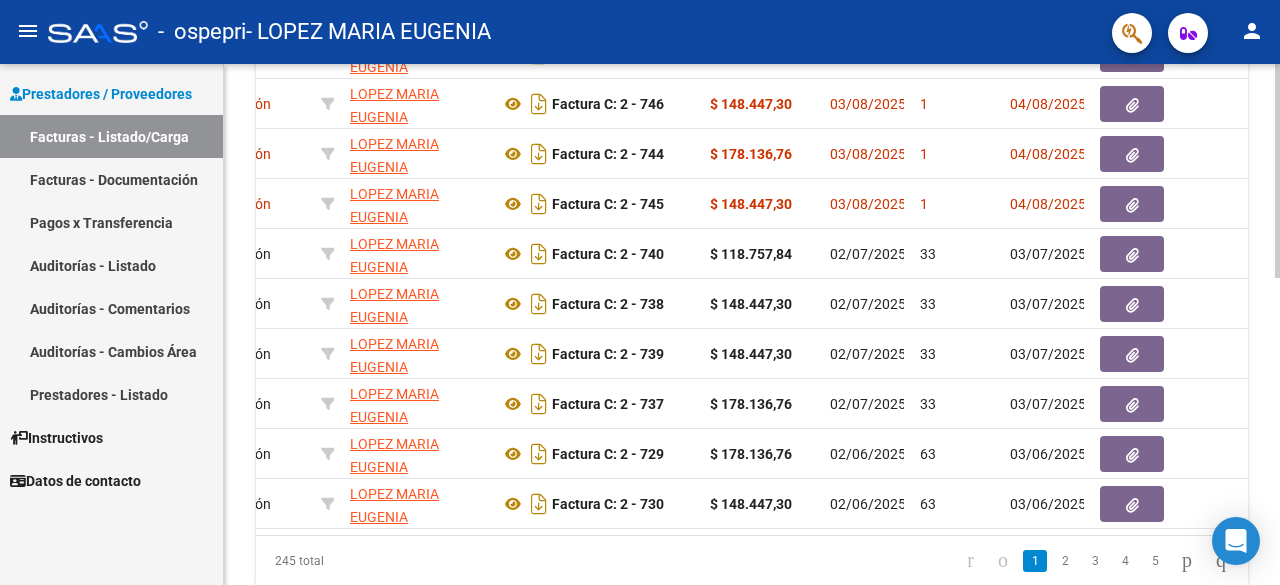 scroll, scrollTop: 0, scrollLeft: 461, axis: horizontal 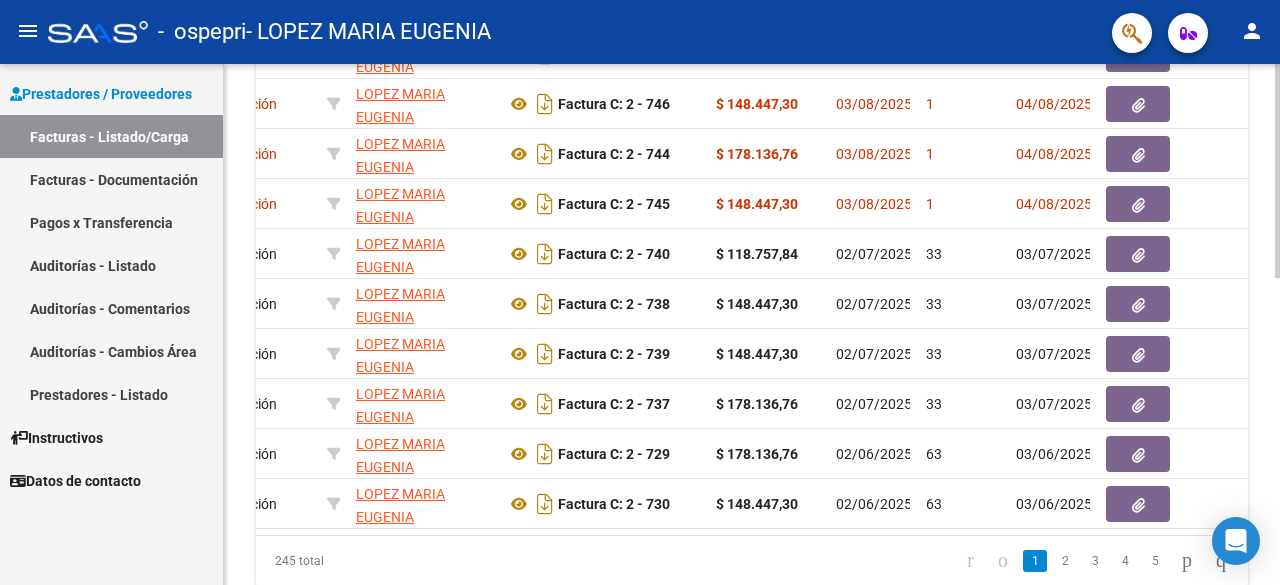 drag, startPoint x: 1270, startPoint y: 447, endPoint x: 1270, endPoint y: 406, distance: 41 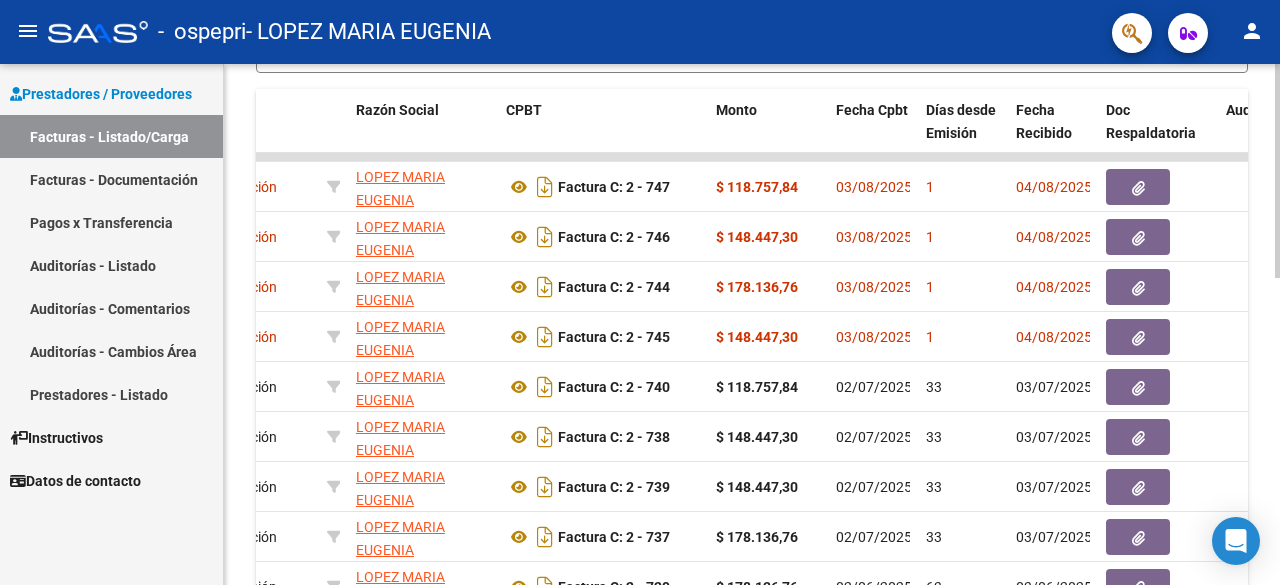 scroll, scrollTop: 532, scrollLeft: 0, axis: vertical 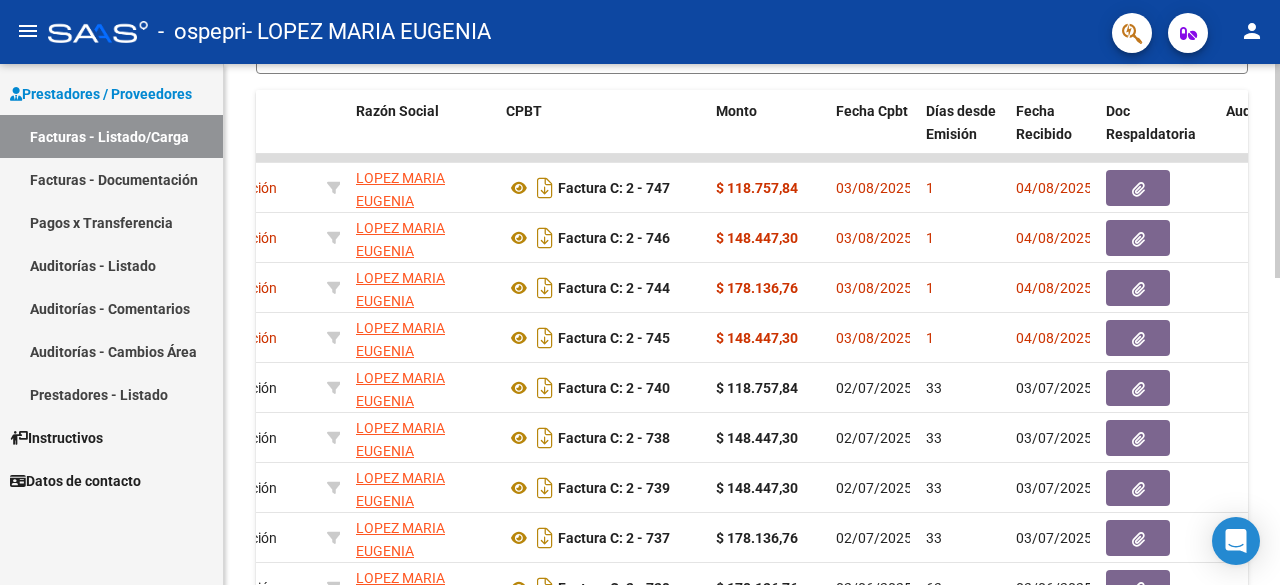 click 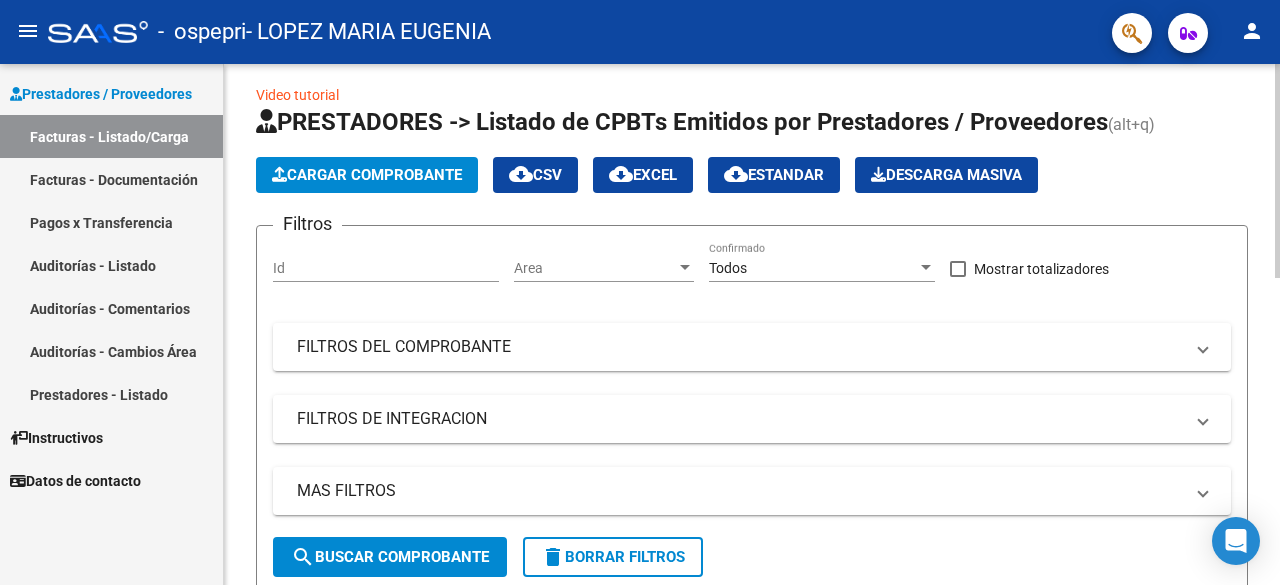 scroll, scrollTop: 0, scrollLeft: 0, axis: both 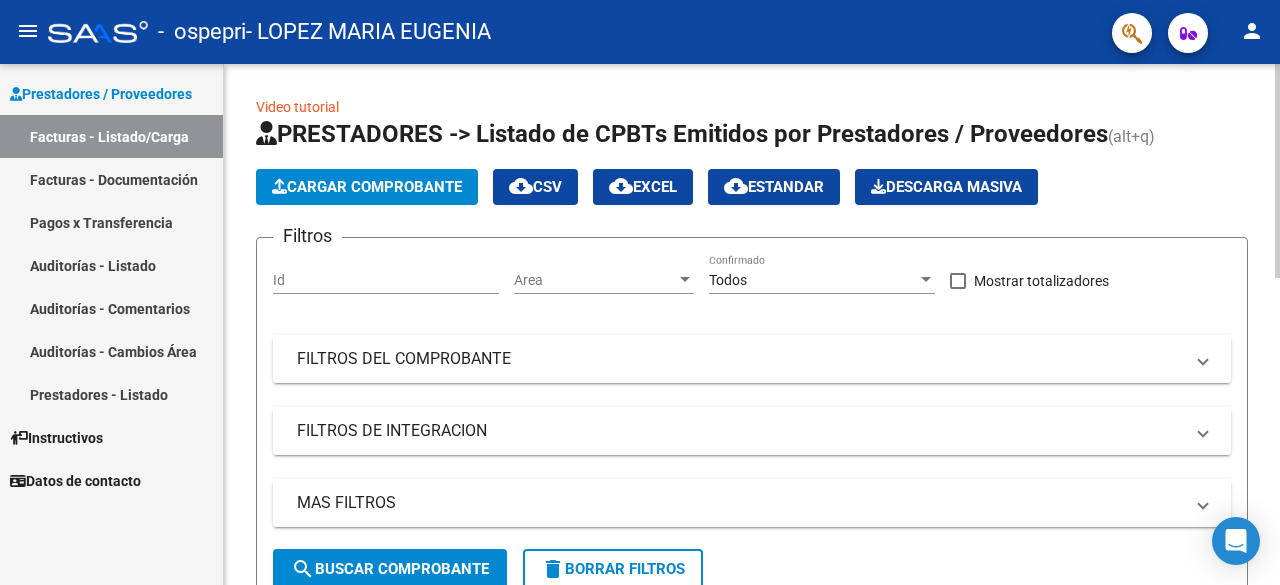 click on "Video tutorial   PRESTADORES -> Listado de CPBTs Emitidos por Prestadores / Proveedores (alt+q)   Cargar Comprobante
cloud_download  CSV  cloud_download  EXCEL  cloud_download  Estandar   Descarga Masiva
Filtros Id Area Area Todos Confirmado   Mostrar totalizadores   FILTROS DEL COMPROBANTE  Comprobante Tipo Comprobante Tipo Start date – End date Fec. Comprobante Desde / Hasta Días Emisión Desde(cant. días) Días Emisión Hasta(cant. días) CUIT / Razón Social Pto. Venta Nro. Comprobante Código SSS CAE Válido CAE Válido Todos Cargado Módulo Hosp. Todos Tiene facturacion Apócrifa Hospital Refes  FILTROS DE INTEGRACION  Período De Prestación Campos del Archivo de Rendición Devuelto x SSS (dr_envio) Todos Rendido x SSS (dr_envio) Tipo de Registro Tipo de Registro Período Presentación Período Presentación Campos del Legajo Asociado (preaprobación) Afiliado Legajo (cuil/nombre) Todos Solo facturas preaprobadas  MAS FILTROS  Todos Con Doc. Respaldatoria Todos Con Trazabilidad Todos – – 1" 